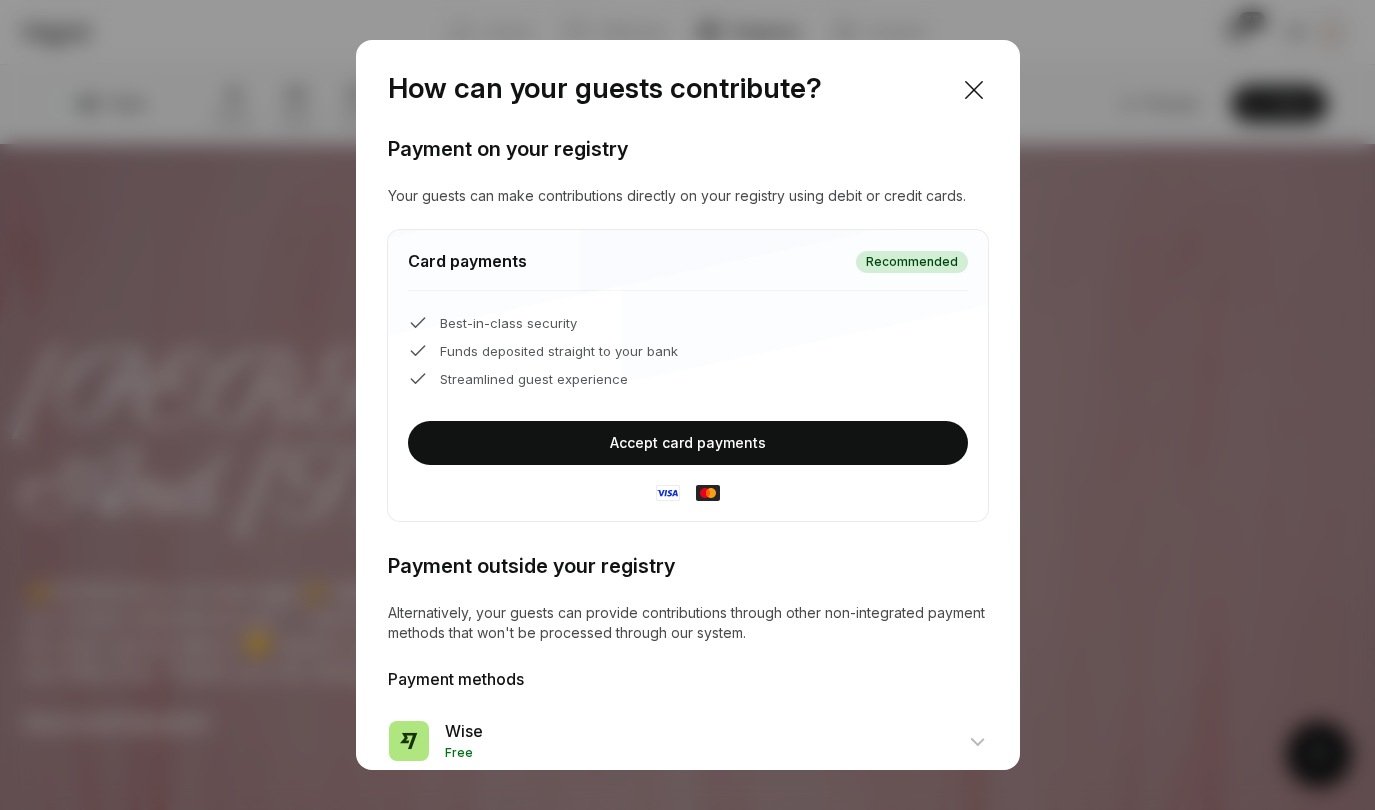 scroll, scrollTop: 0, scrollLeft: 0, axis: both 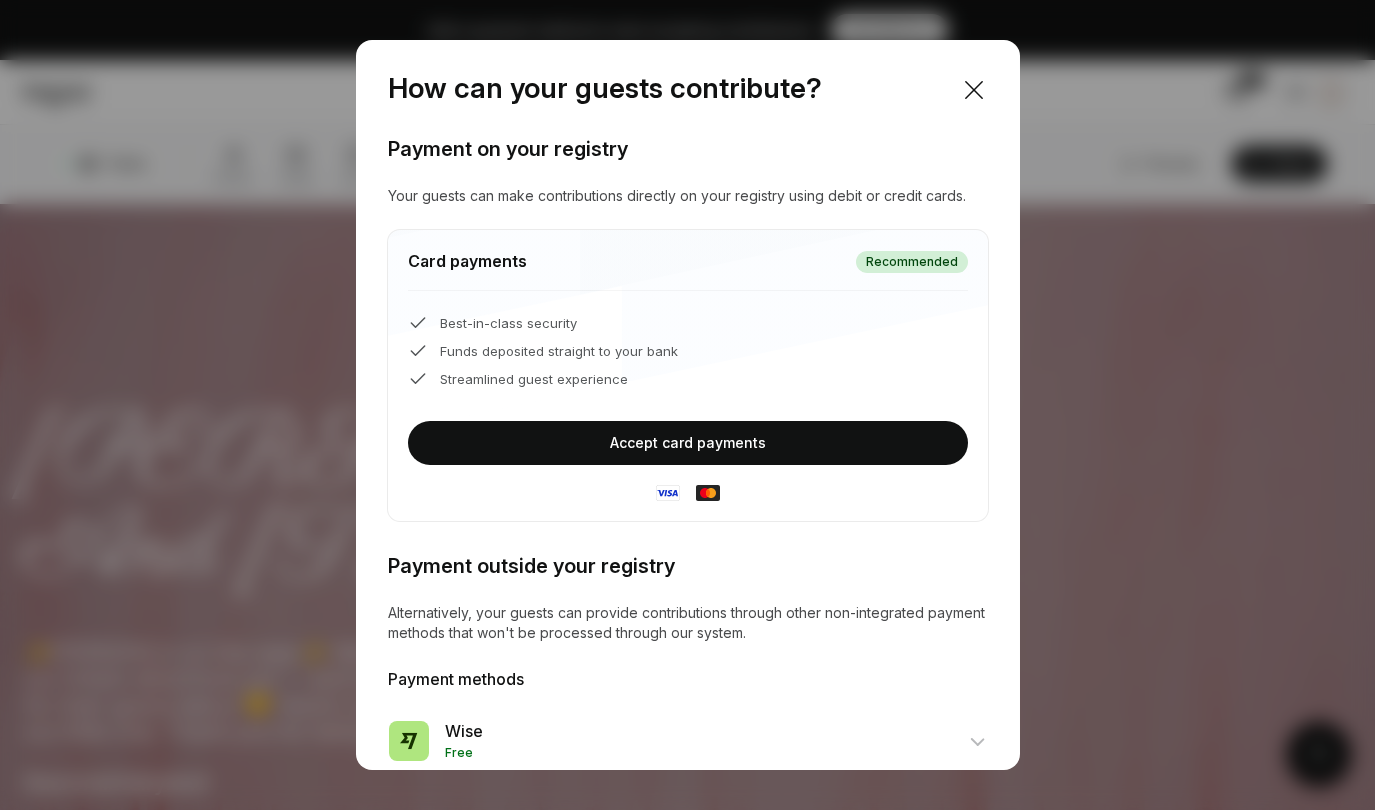 click on "Accept card payments" at bounding box center (688, 443) 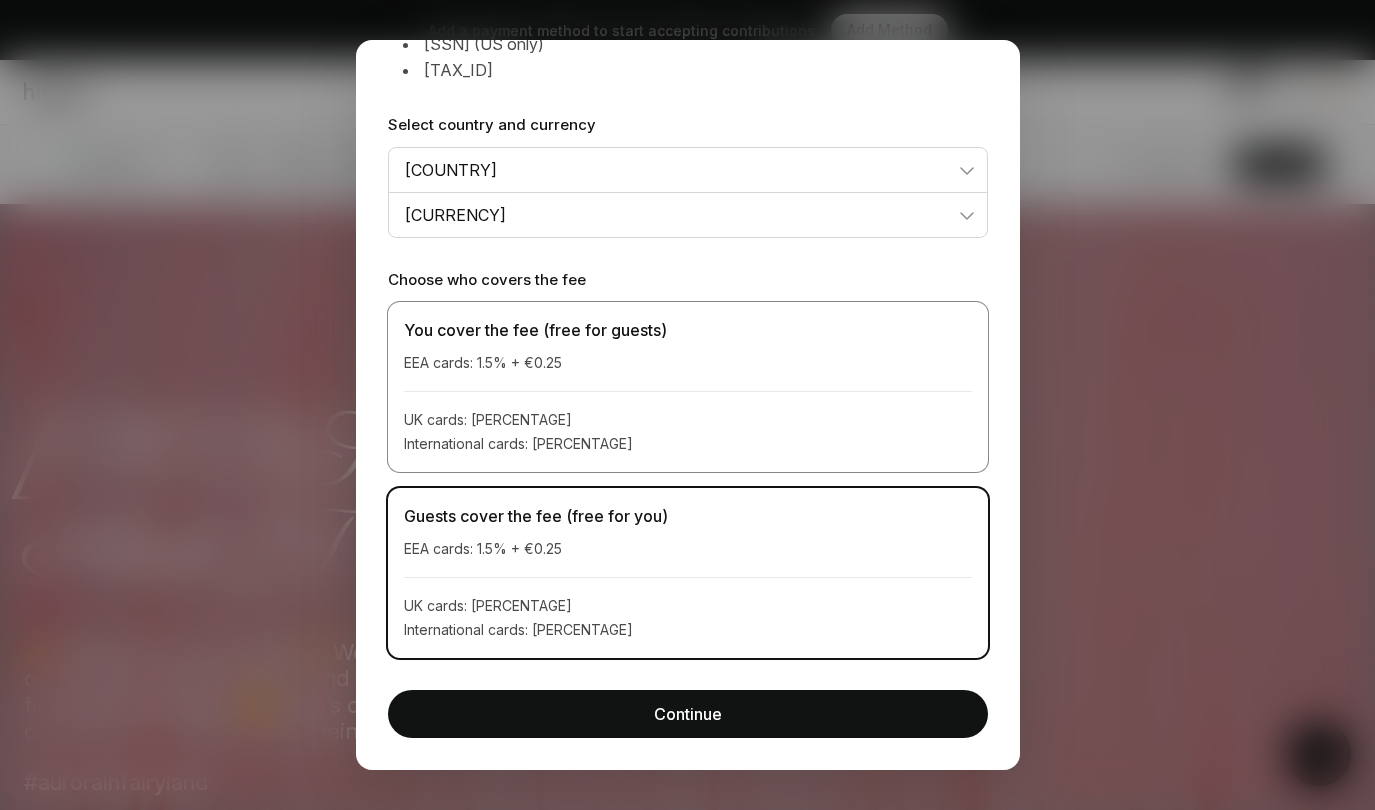 scroll, scrollTop: 273, scrollLeft: 0, axis: vertical 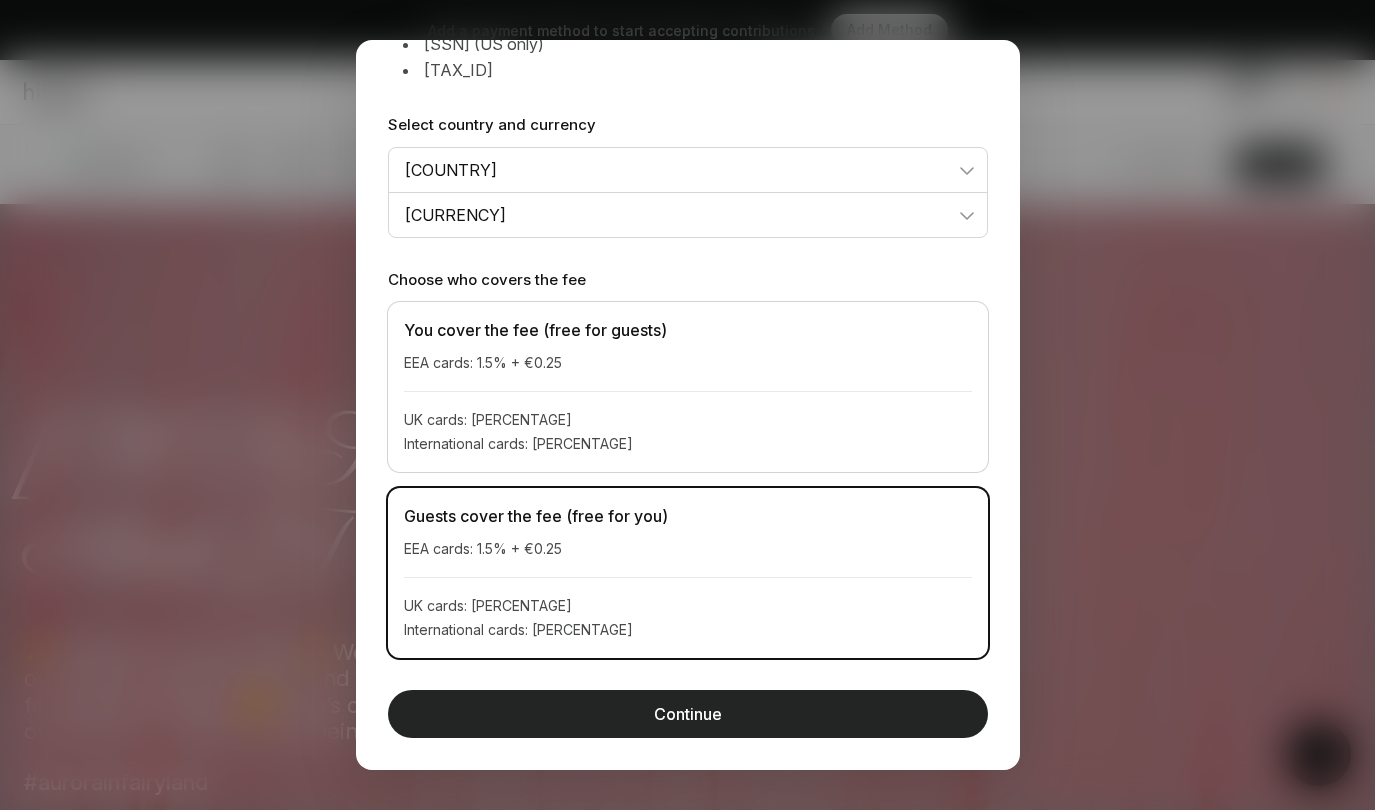 click on "Continue" at bounding box center [688, 714] 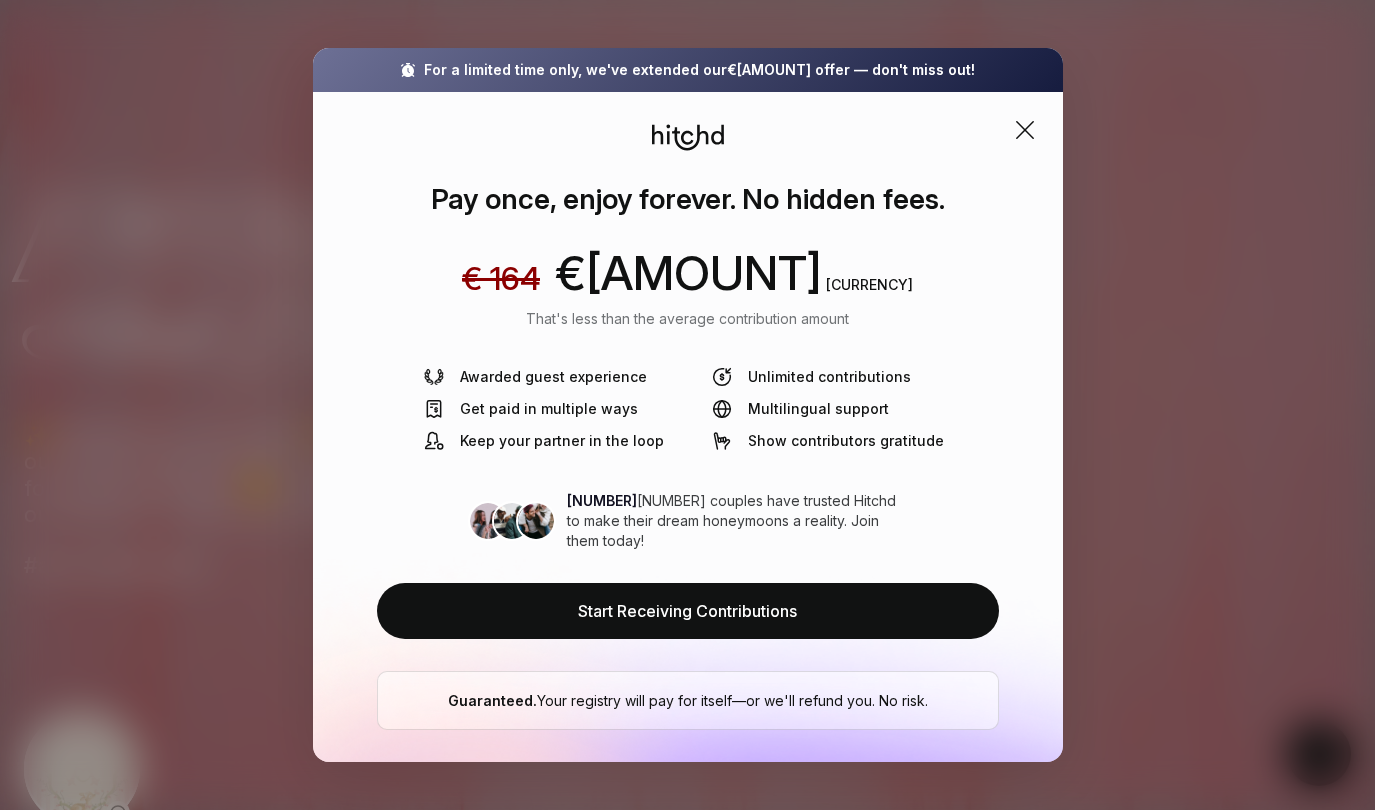 scroll, scrollTop: 211, scrollLeft: 0, axis: vertical 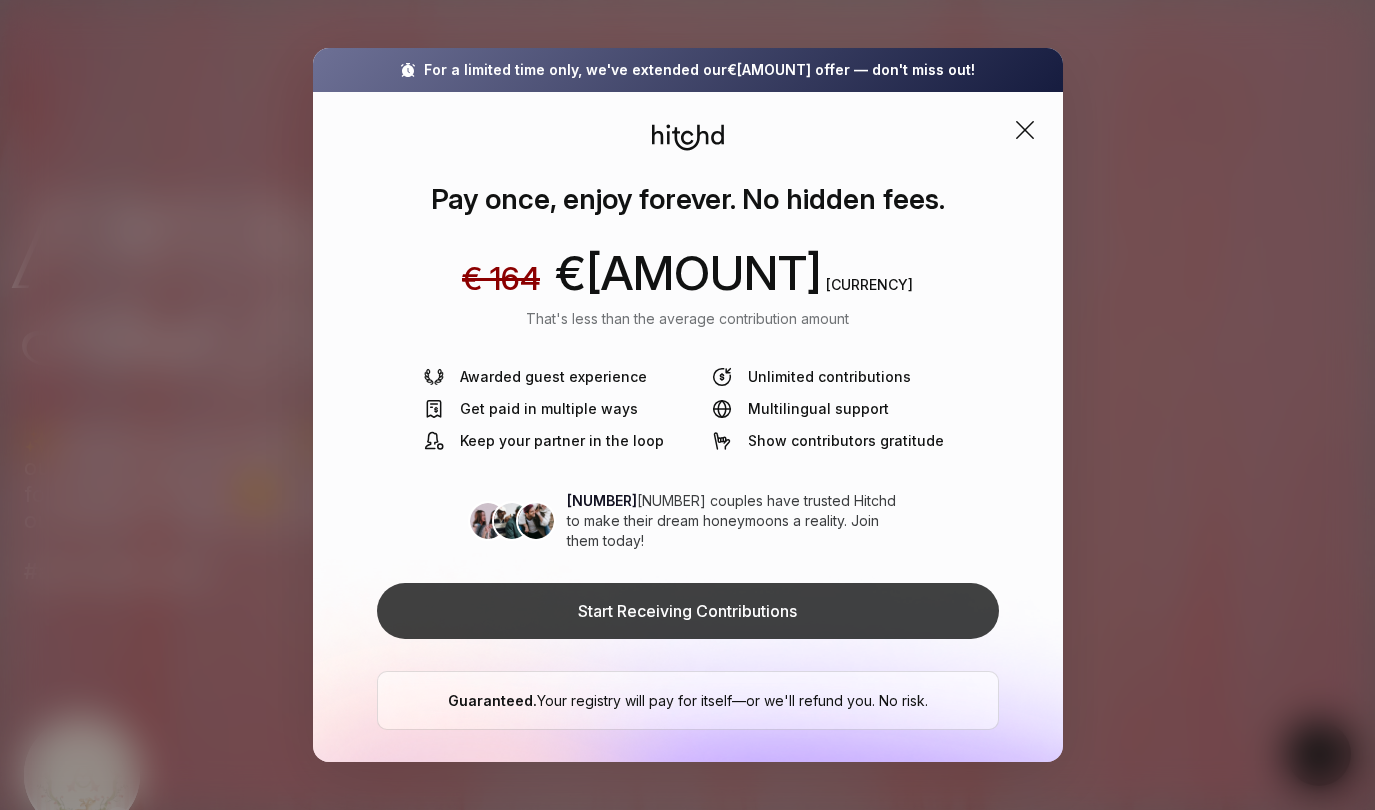 click on "Start Receiving Contributions" at bounding box center [688, 611] 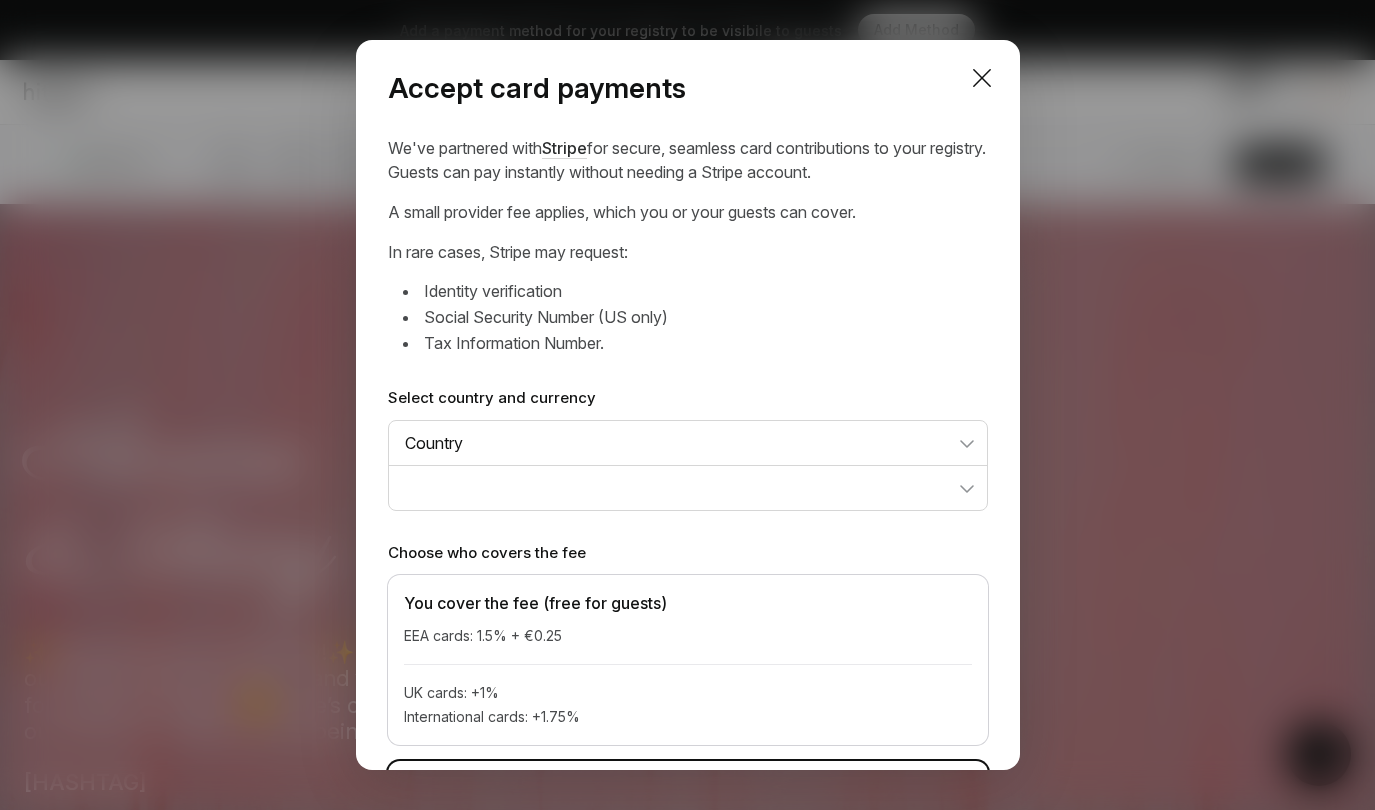 scroll, scrollTop: 0, scrollLeft: 0, axis: both 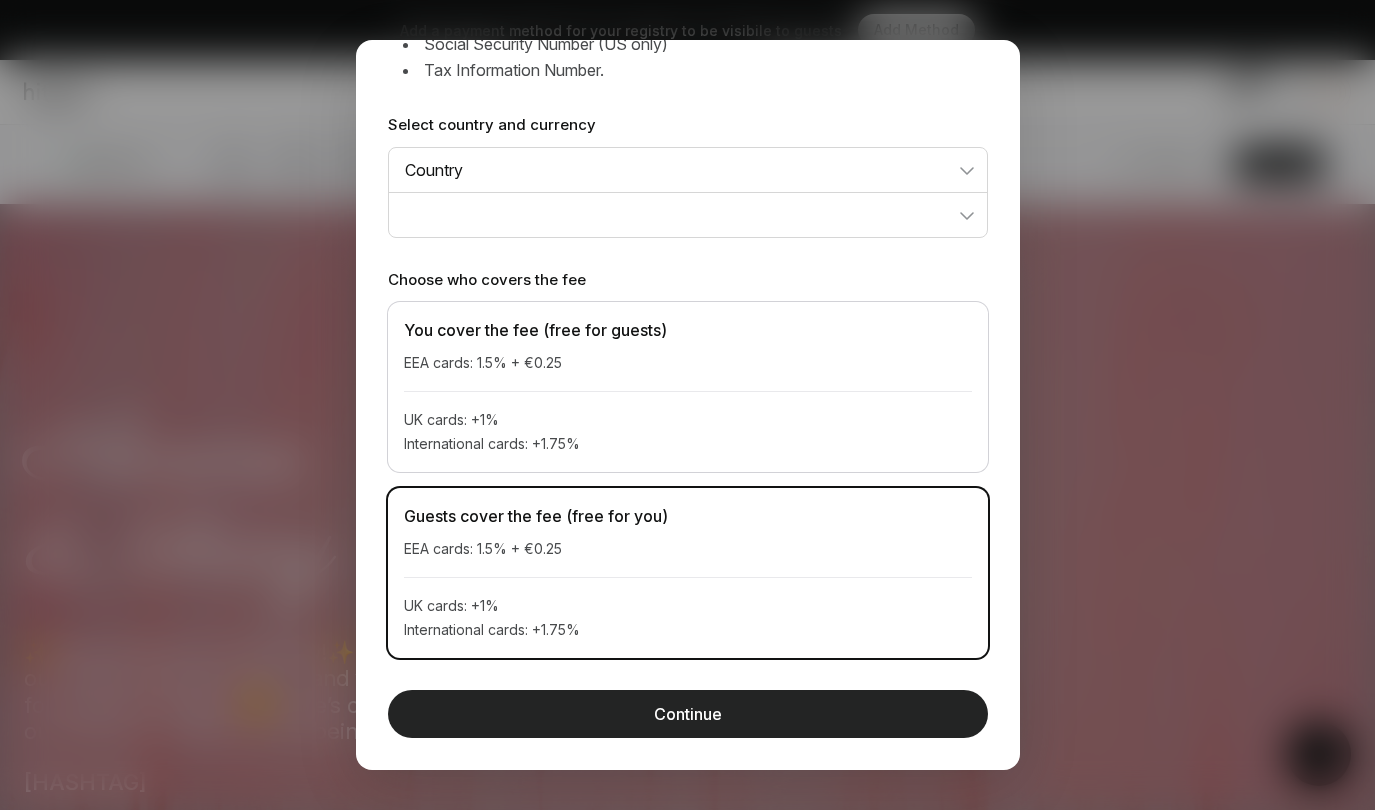 click on "Continue" at bounding box center (688, 714) 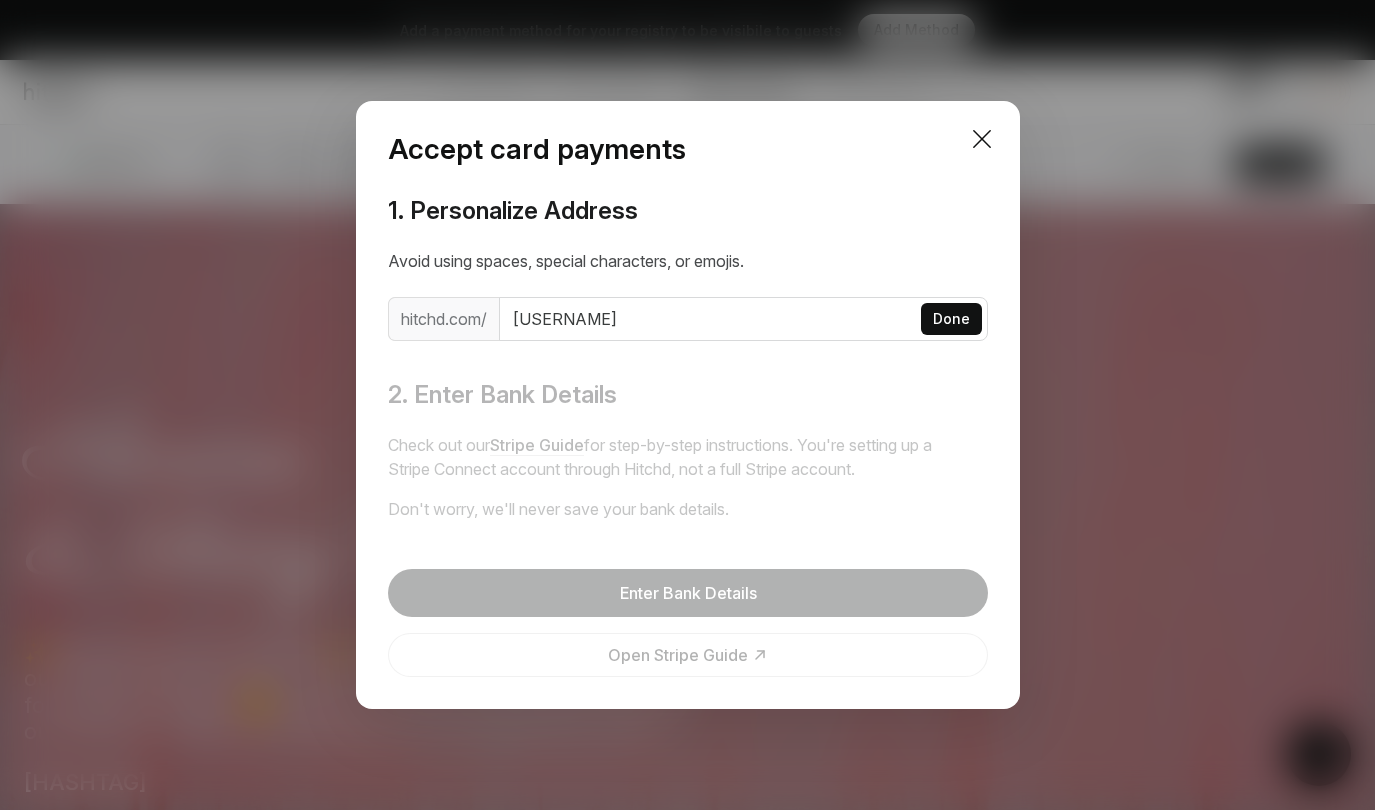 scroll, scrollTop: 0, scrollLeft: 0, axis: both 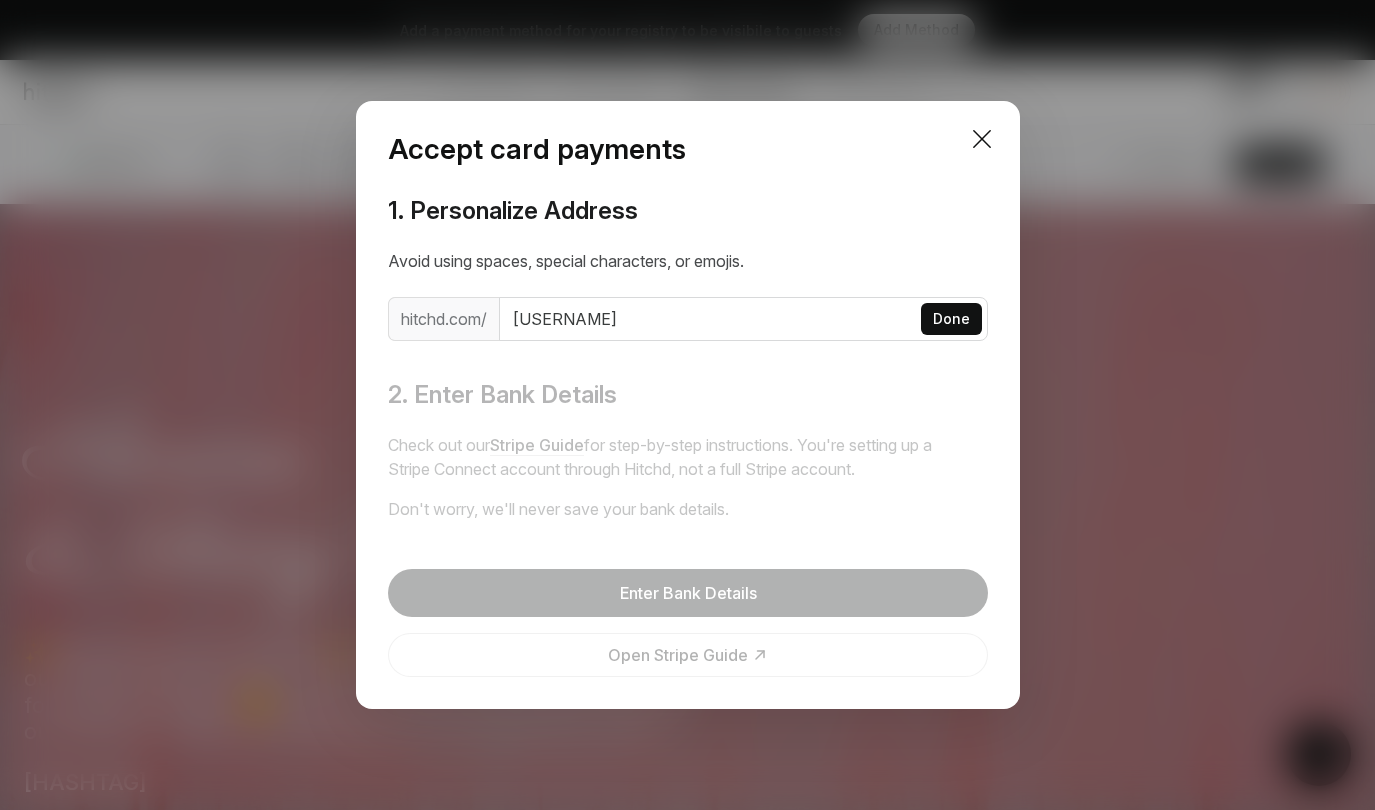 click on "Done" at bounding box center (951, 319) 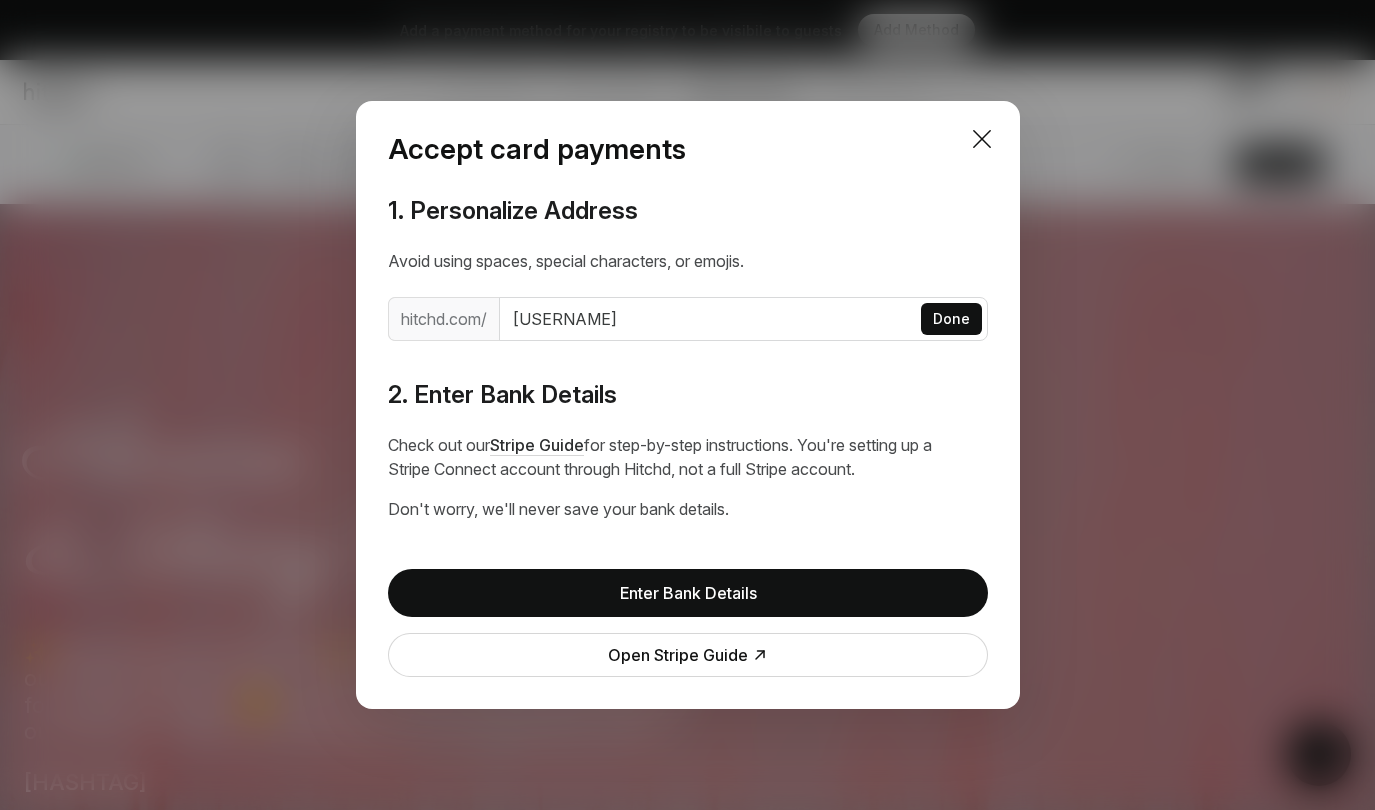 scroll, scrollTop: 0, scrollLeft: 0, axis: both 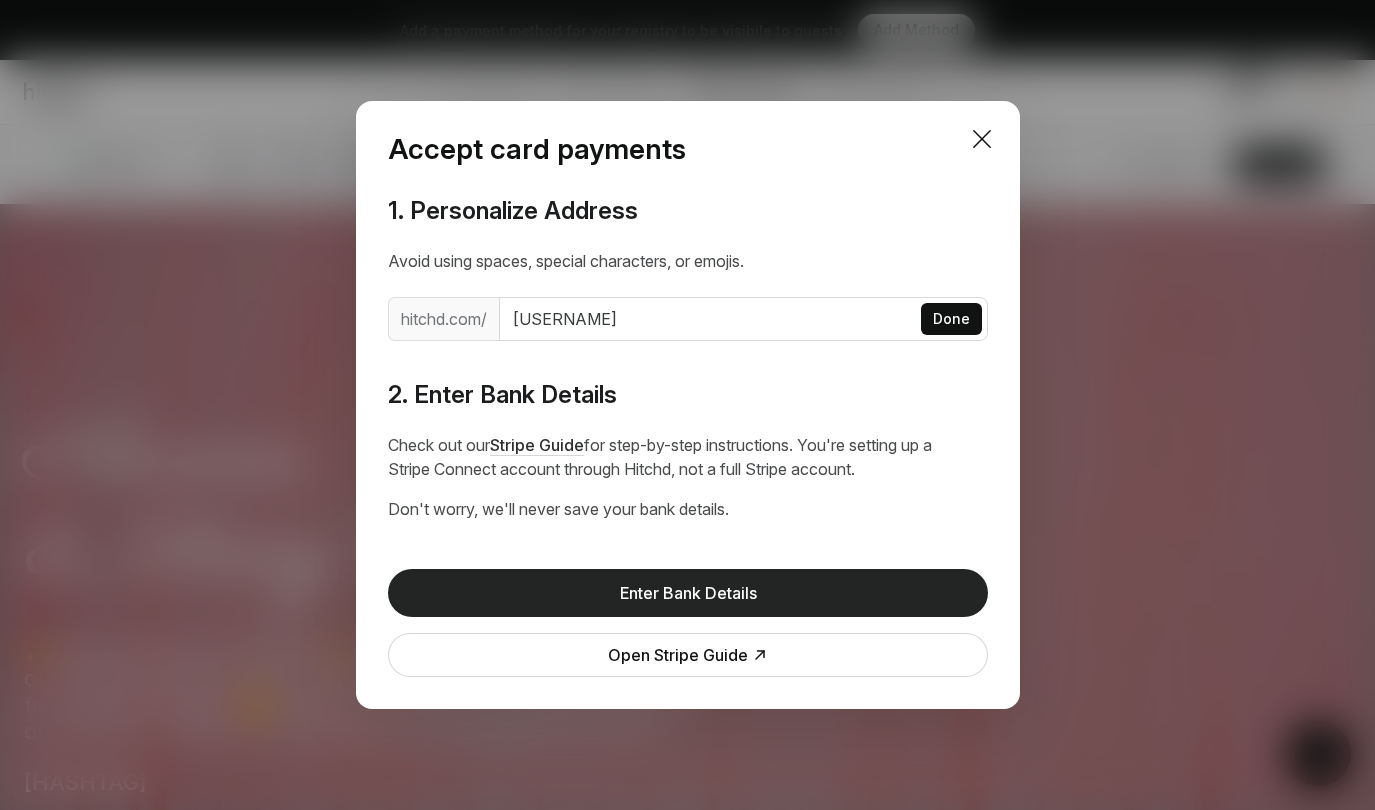 click on "Enter Bank Details" at bounding box center (688, 593) 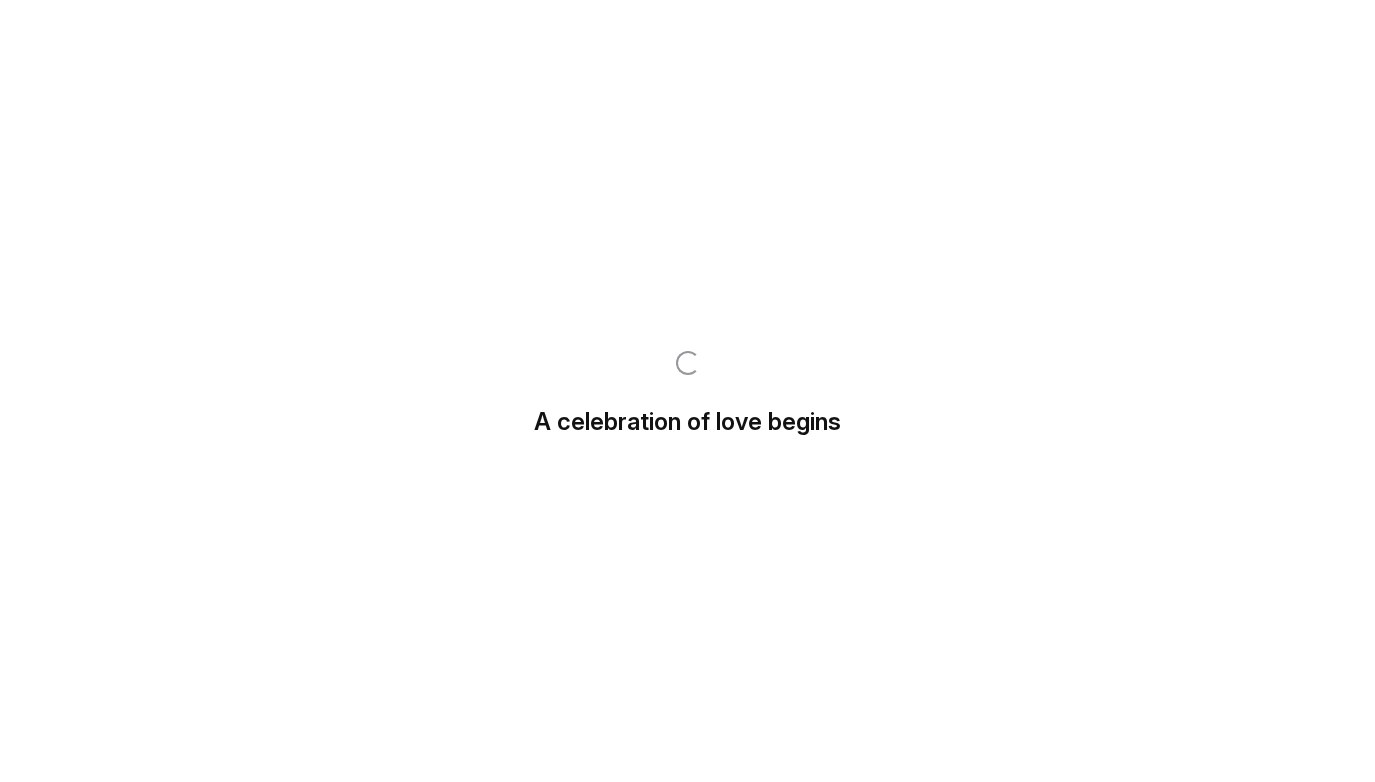 scroll, scrollTop: 0, scrollLeft: 0, axis: both 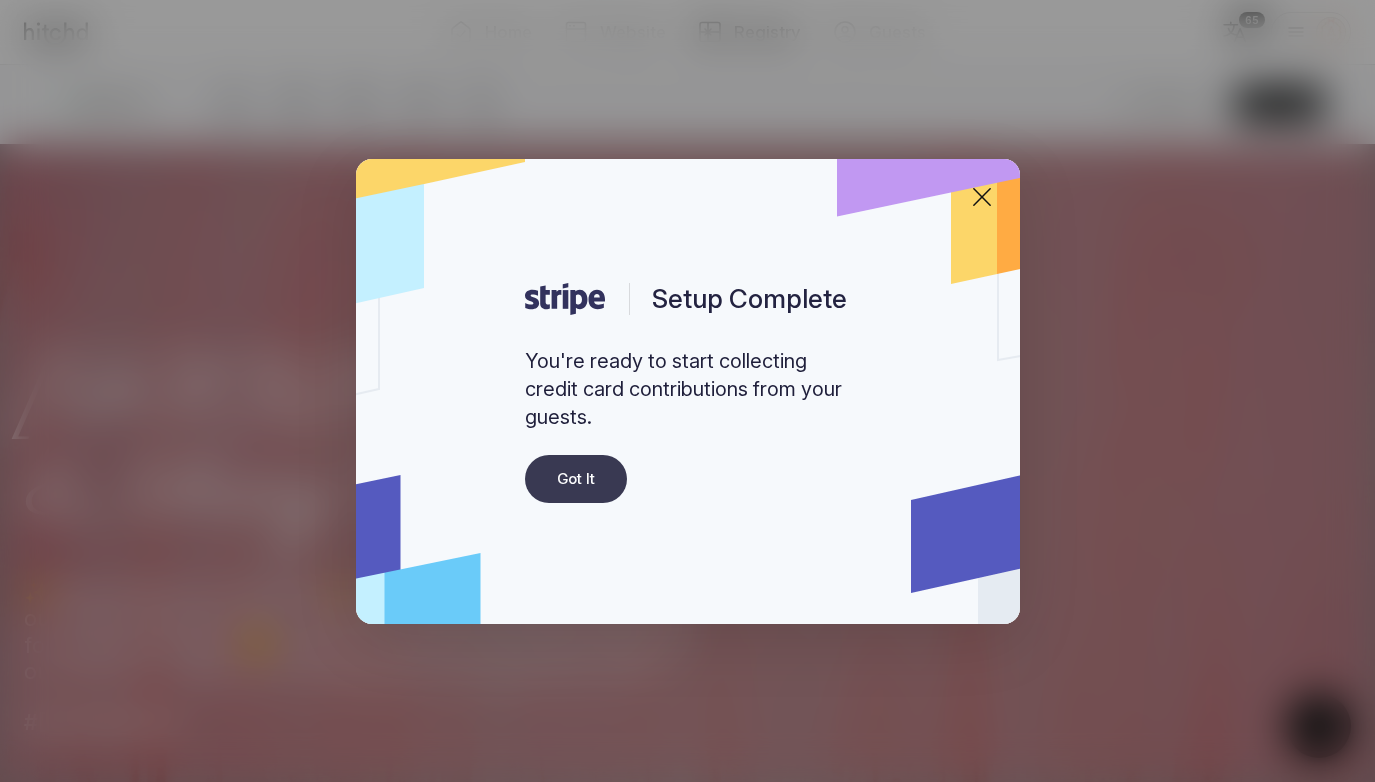 click on "Got It" at bounding box center [576, 479] 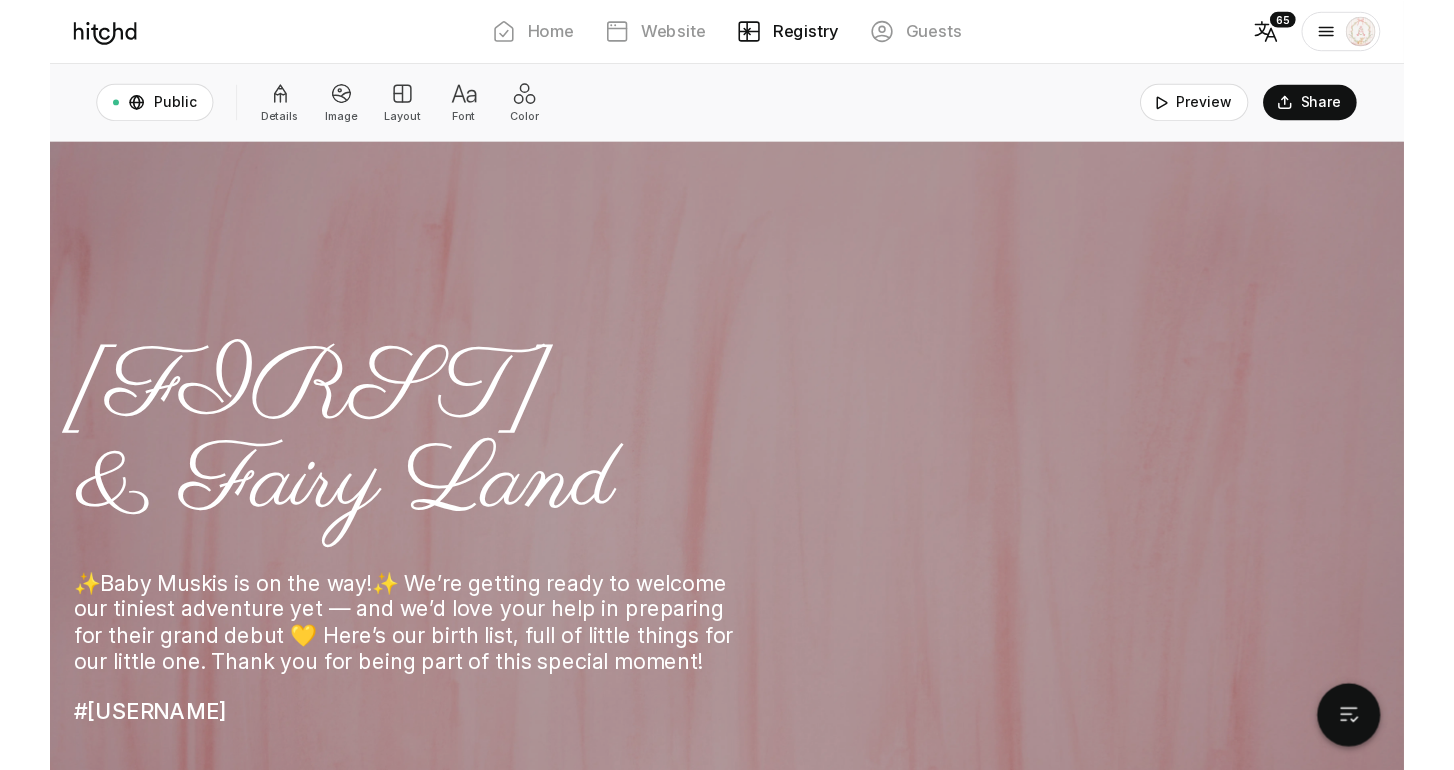 scroll, scrollTop: 0, scrollLeft: 0, axis: both 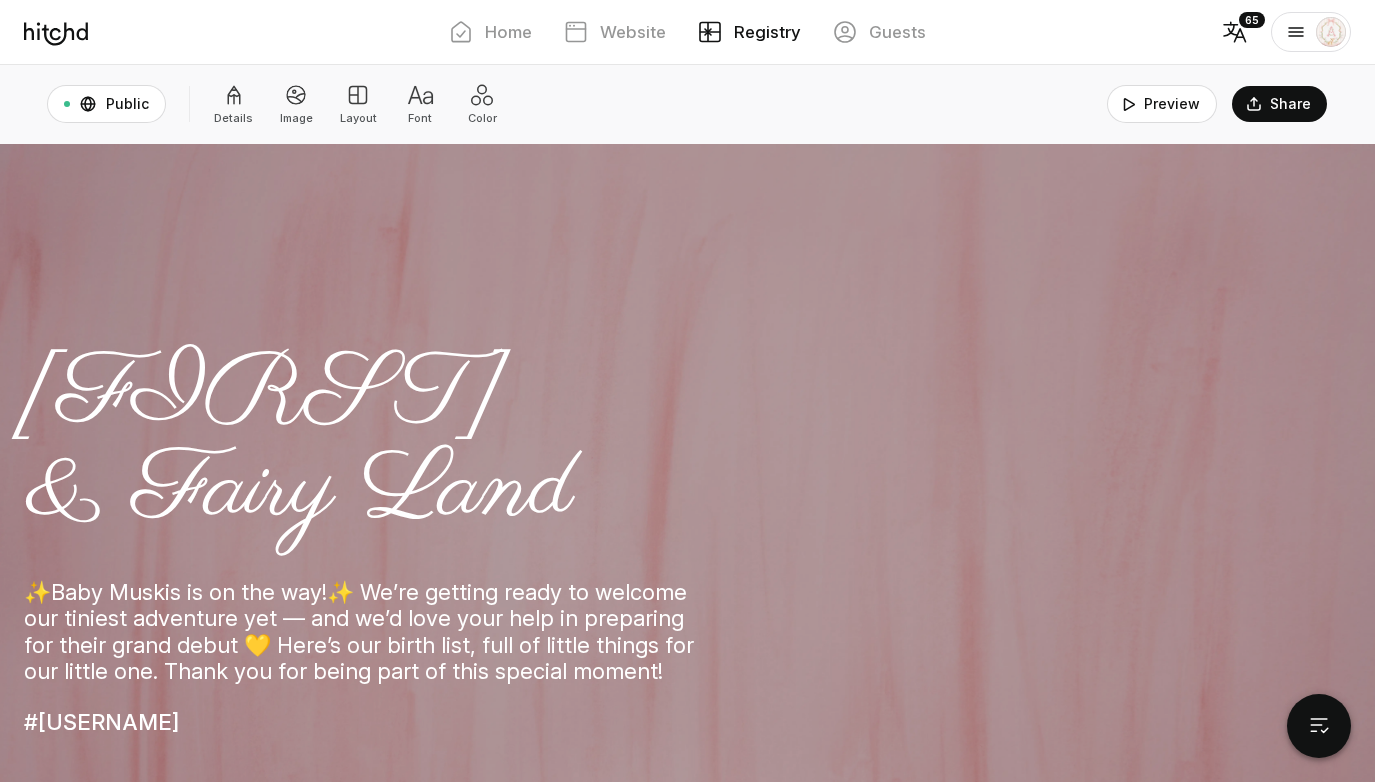 click at bounding box center (234, 95) 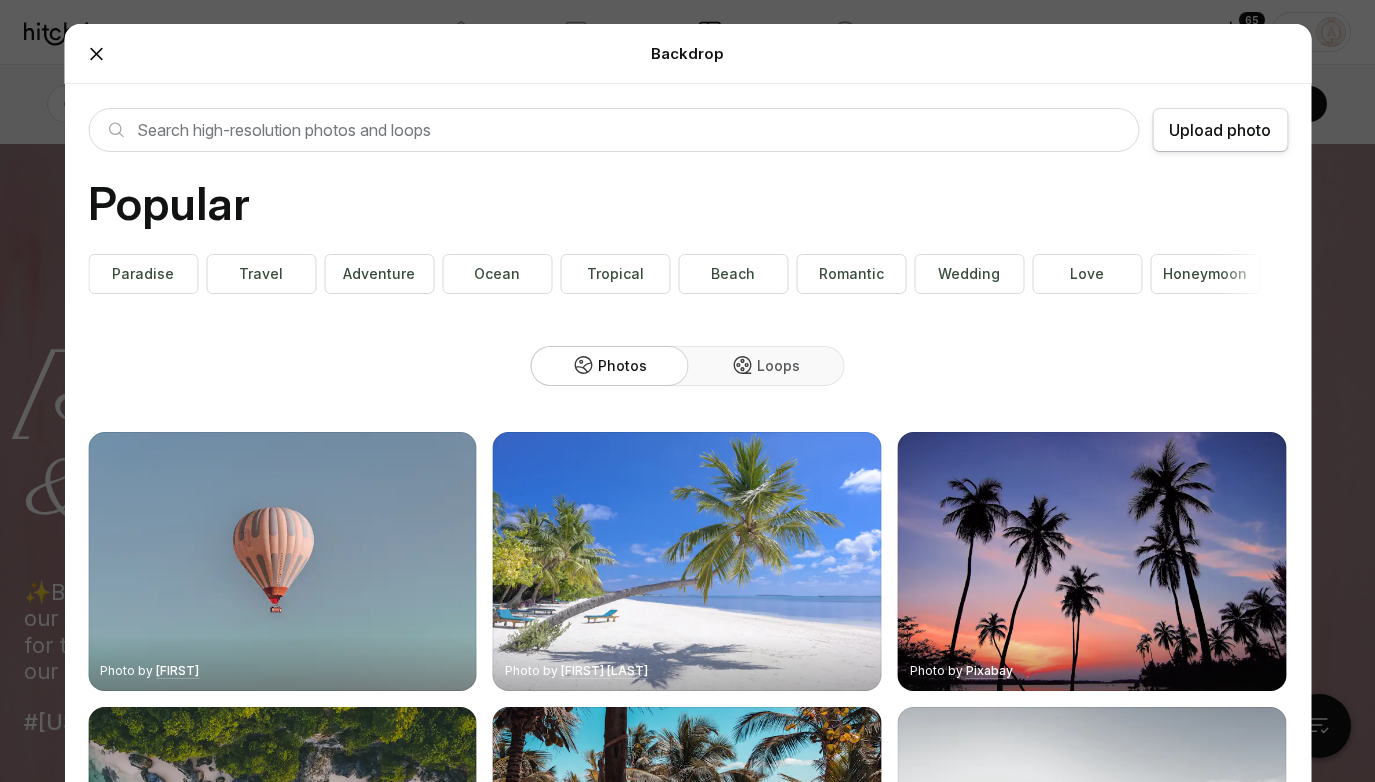 click on "Upload photo" at bounding box center [1220, 130] 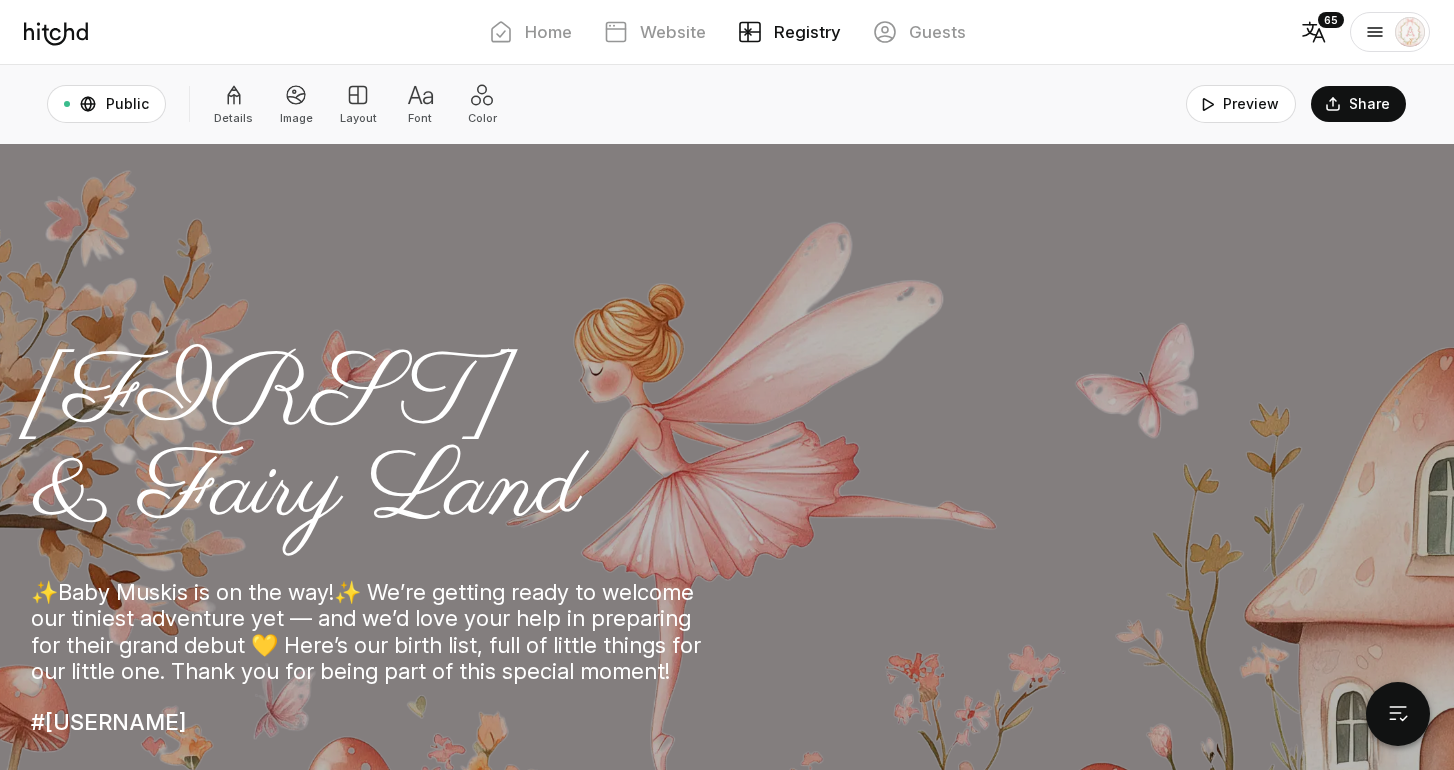 scroll, scrollTop: 0, scrollLeft: 0, axis: both 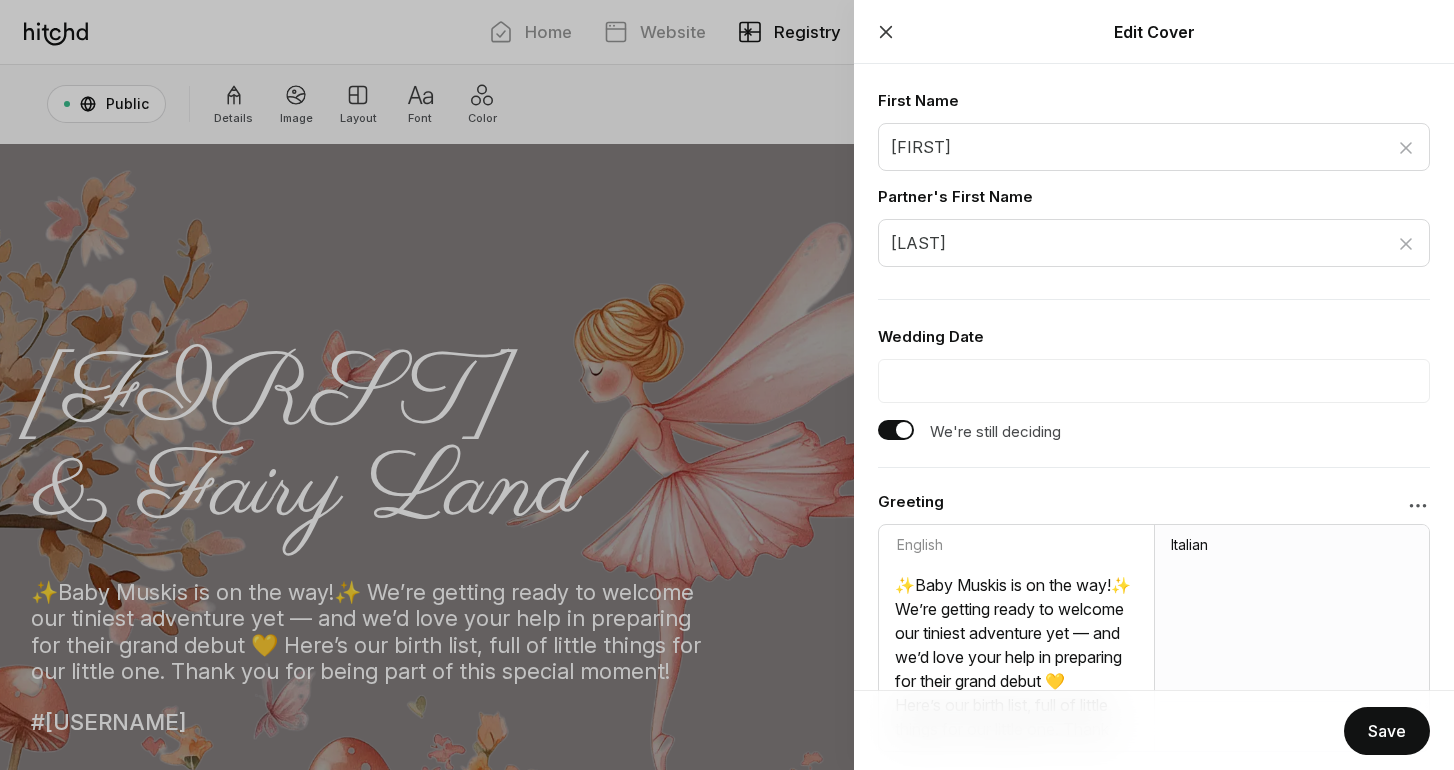 click at bounding box center (727, 385) 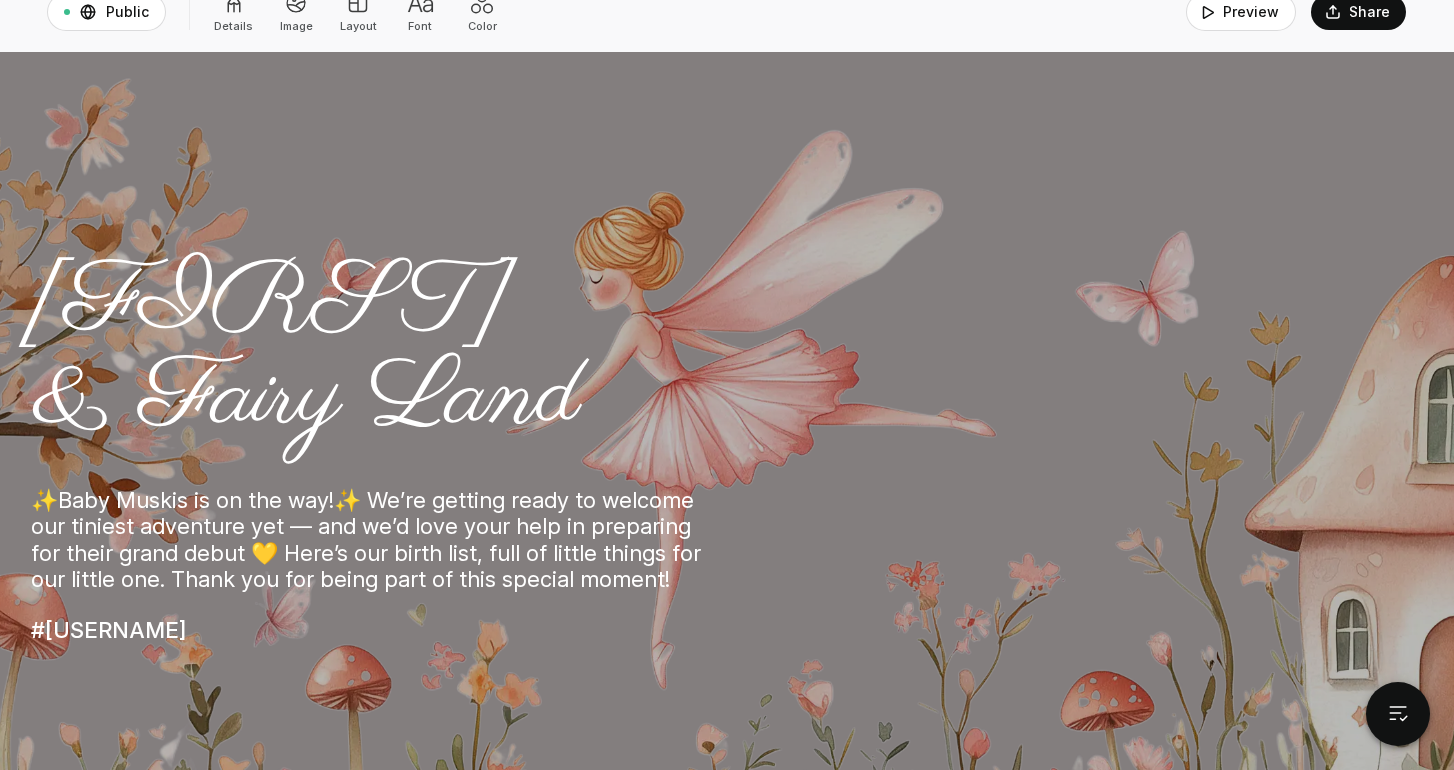scroll, scrollTop: 92, scrollLeft: 0, axis: vertical 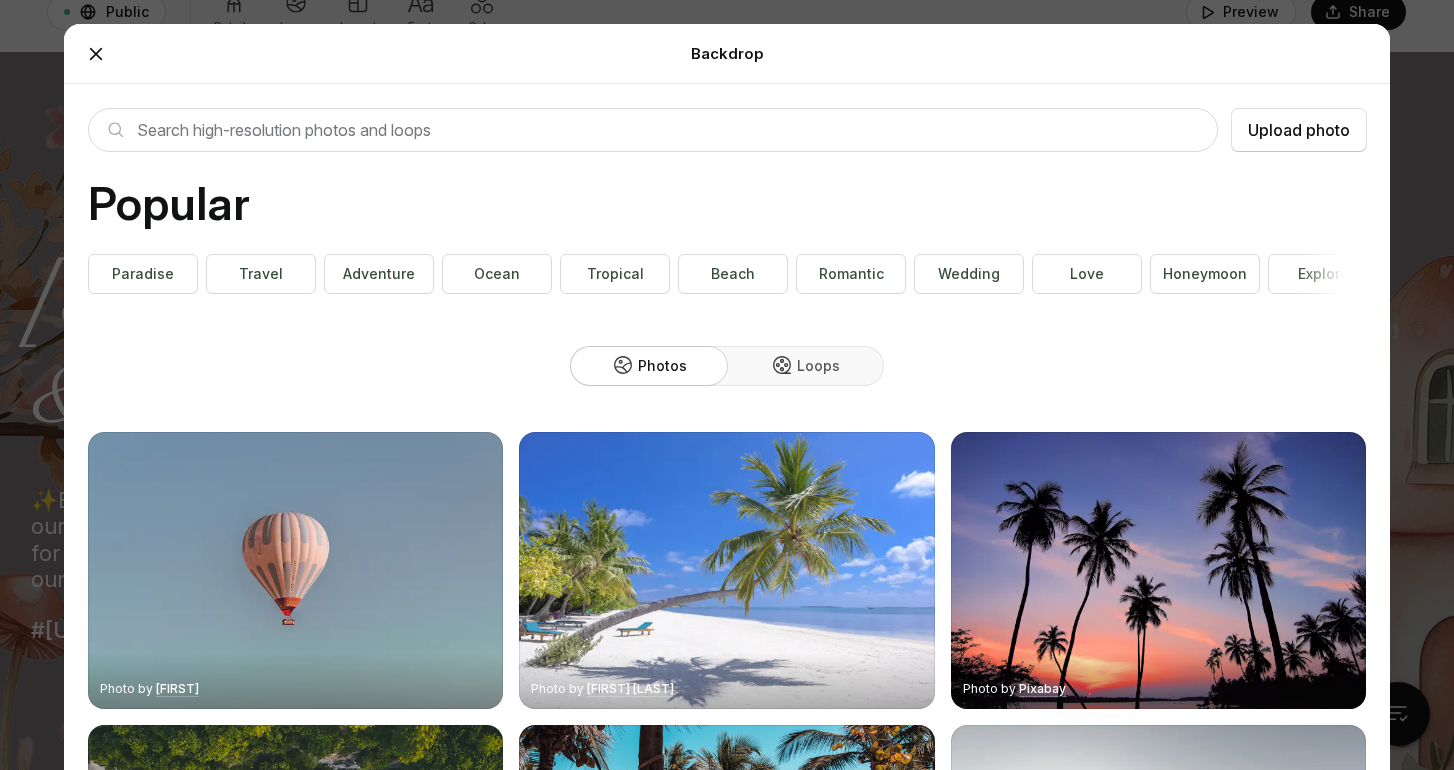 click on "Loops" at bounding box center (805, 366) 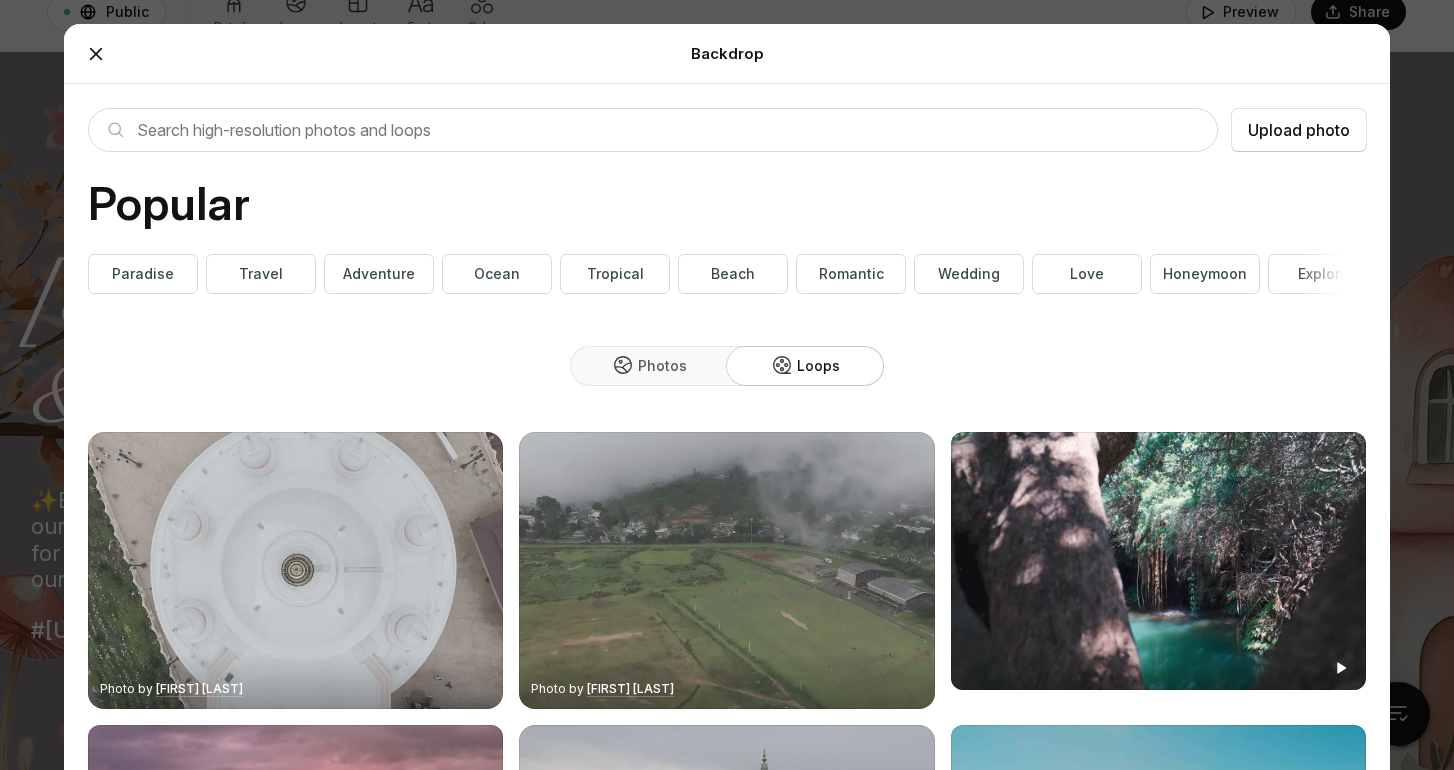 scroll, scrollTop: 0, scrollLeft: 0, axis: both 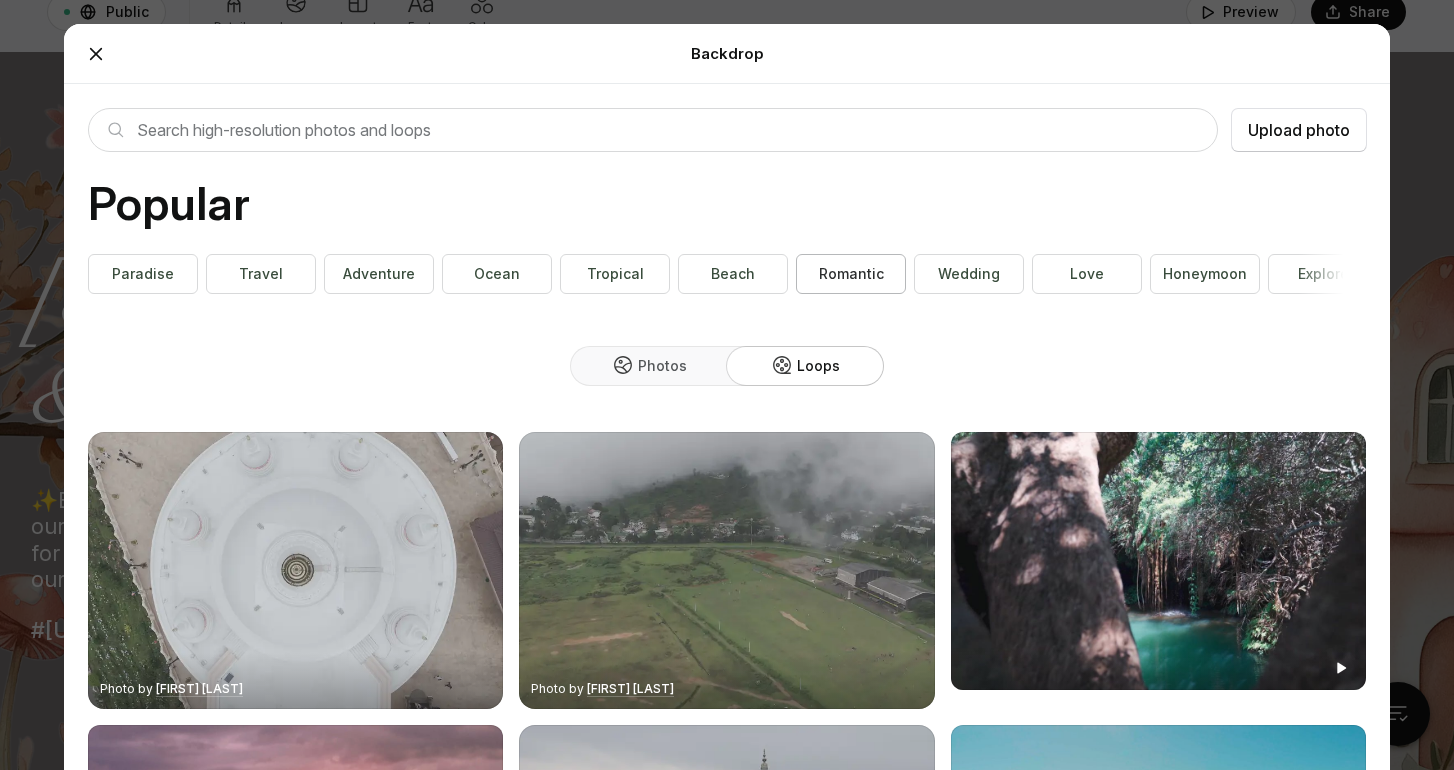 click on "Romantic" at bounding box center [143, 274] 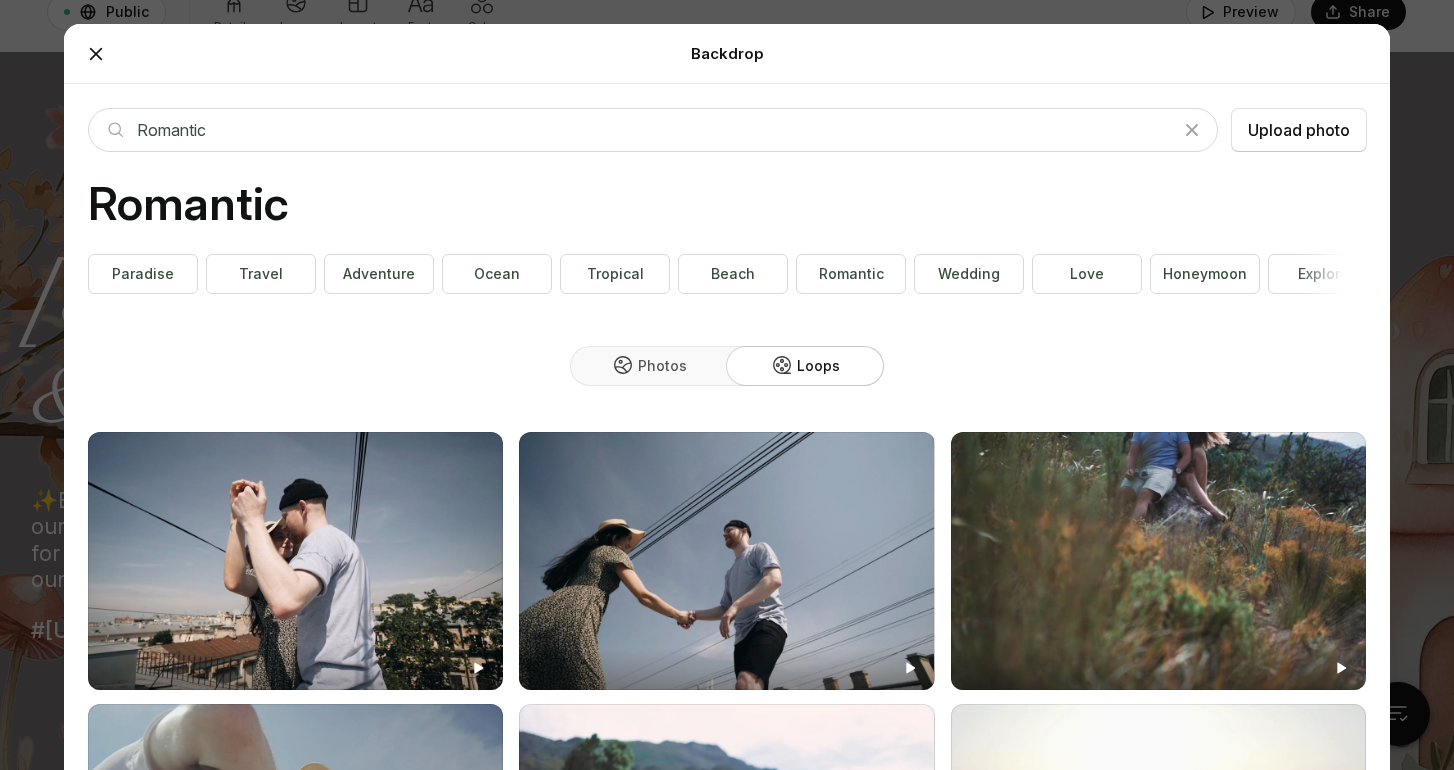 click at bounding box center (96, 54) 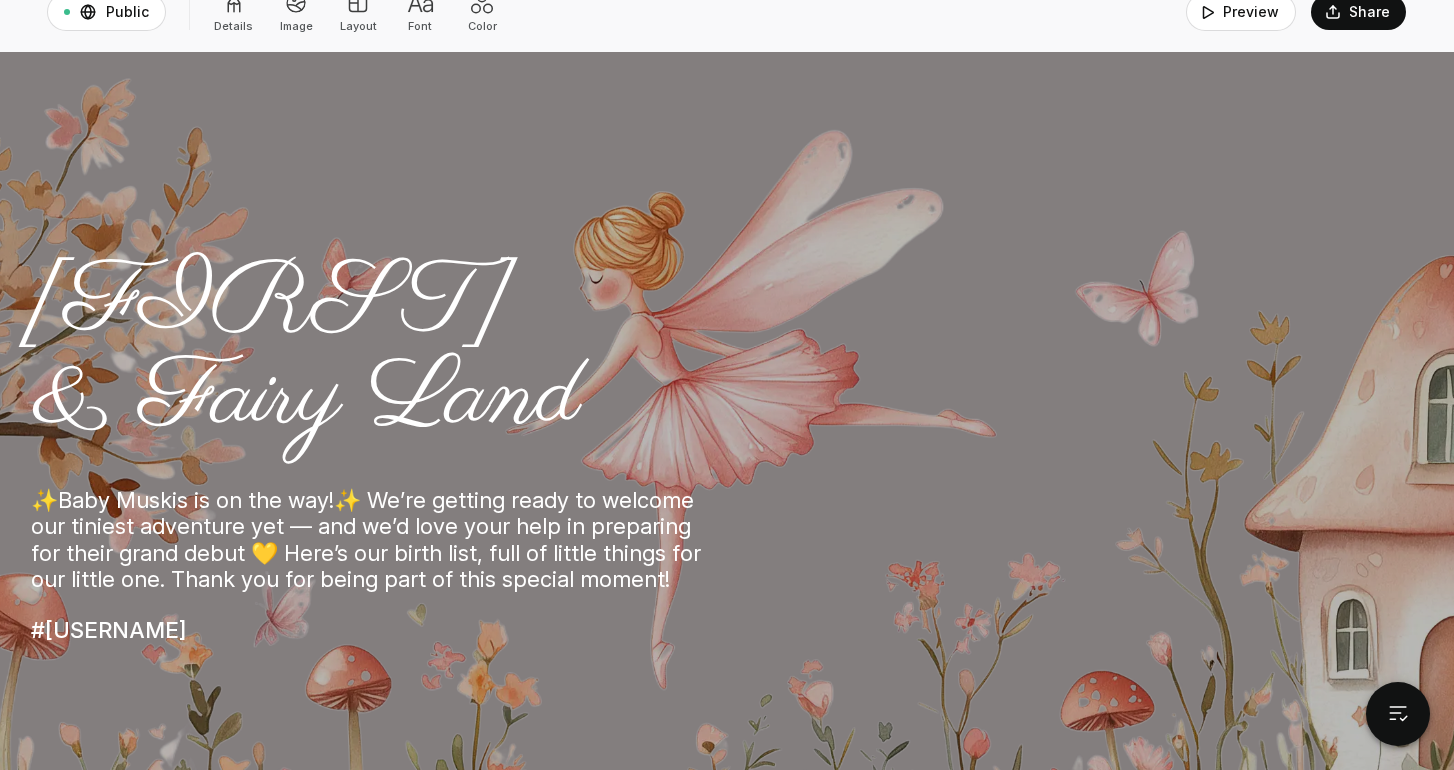 click at bounding box center (234, 3) 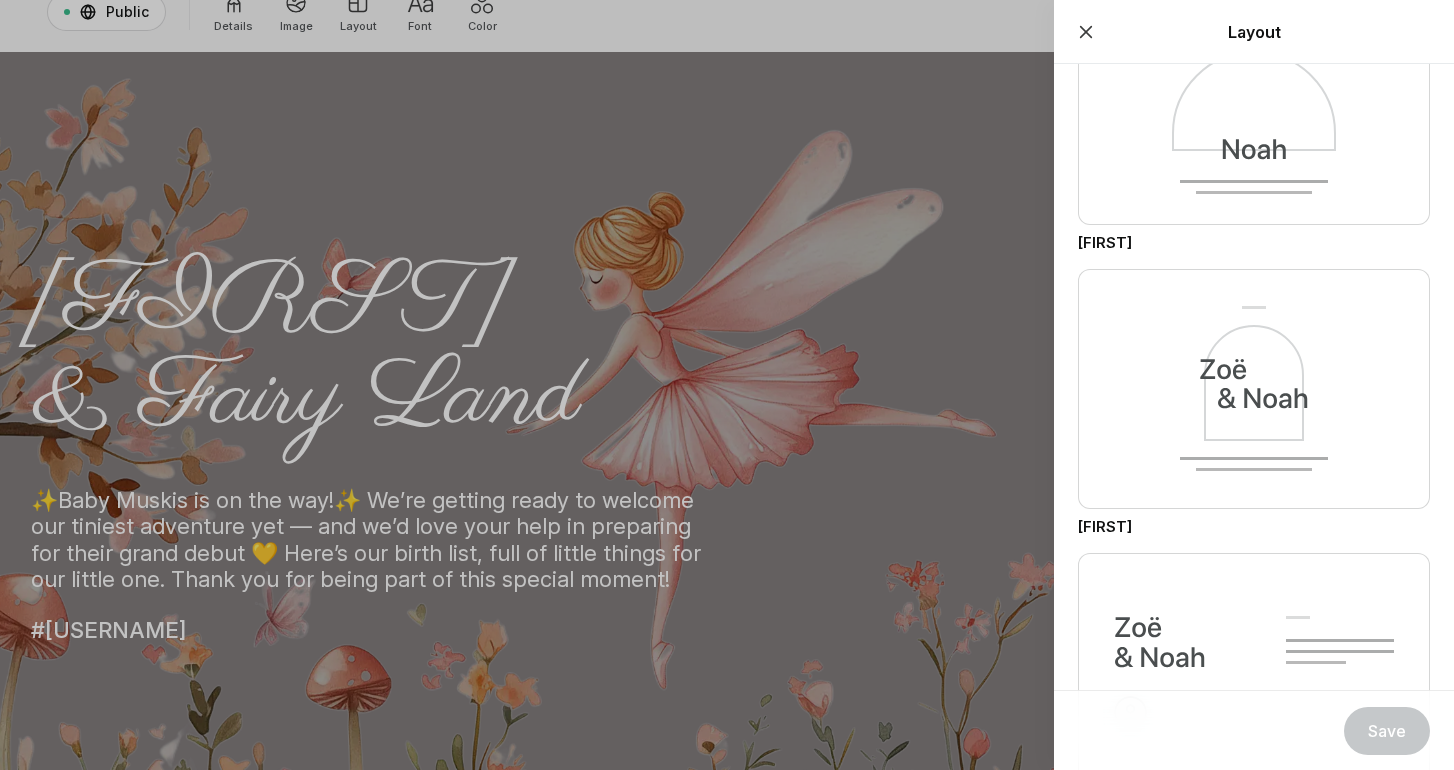 scroll, scrollTop: 1474, scrollLeft: 0, axis: vertical 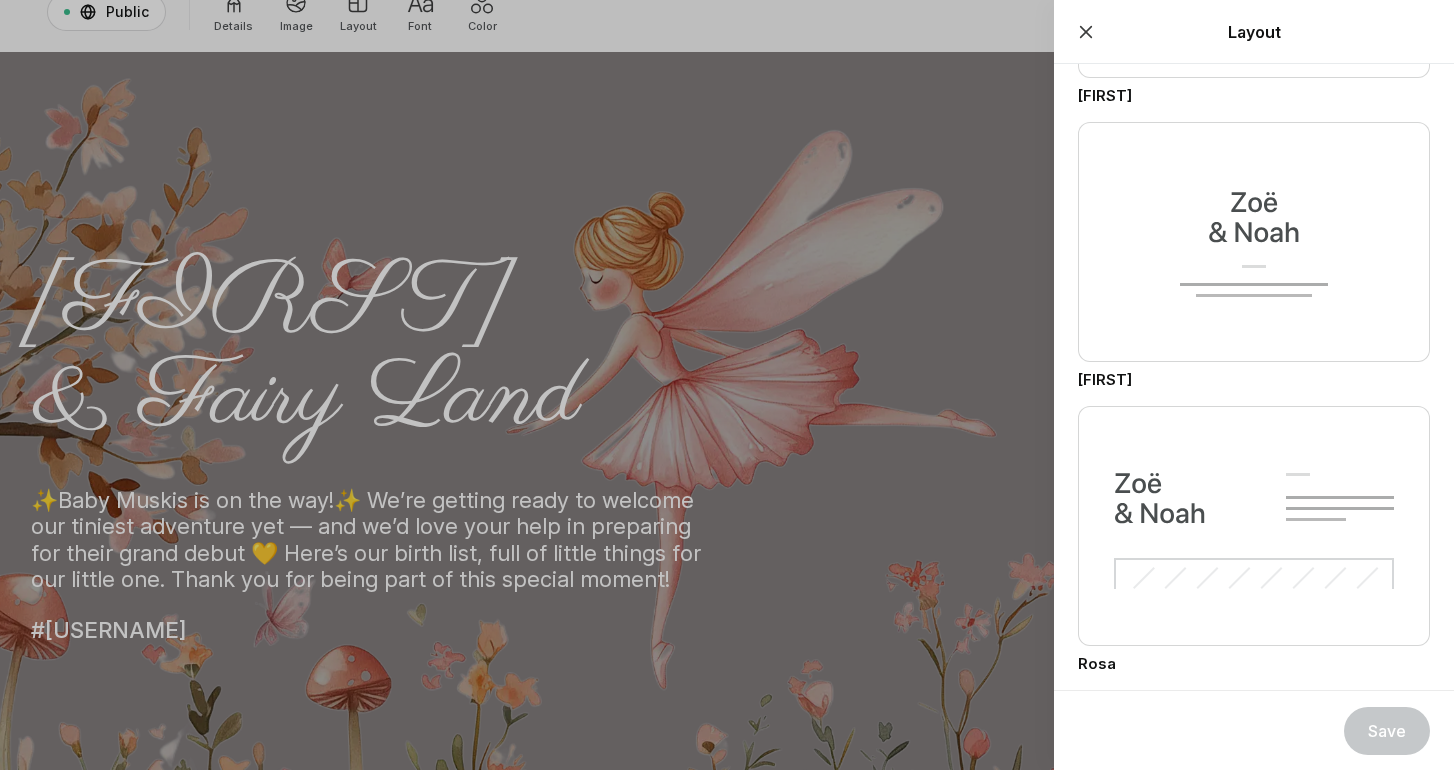 click at bounding box center [727, 385] 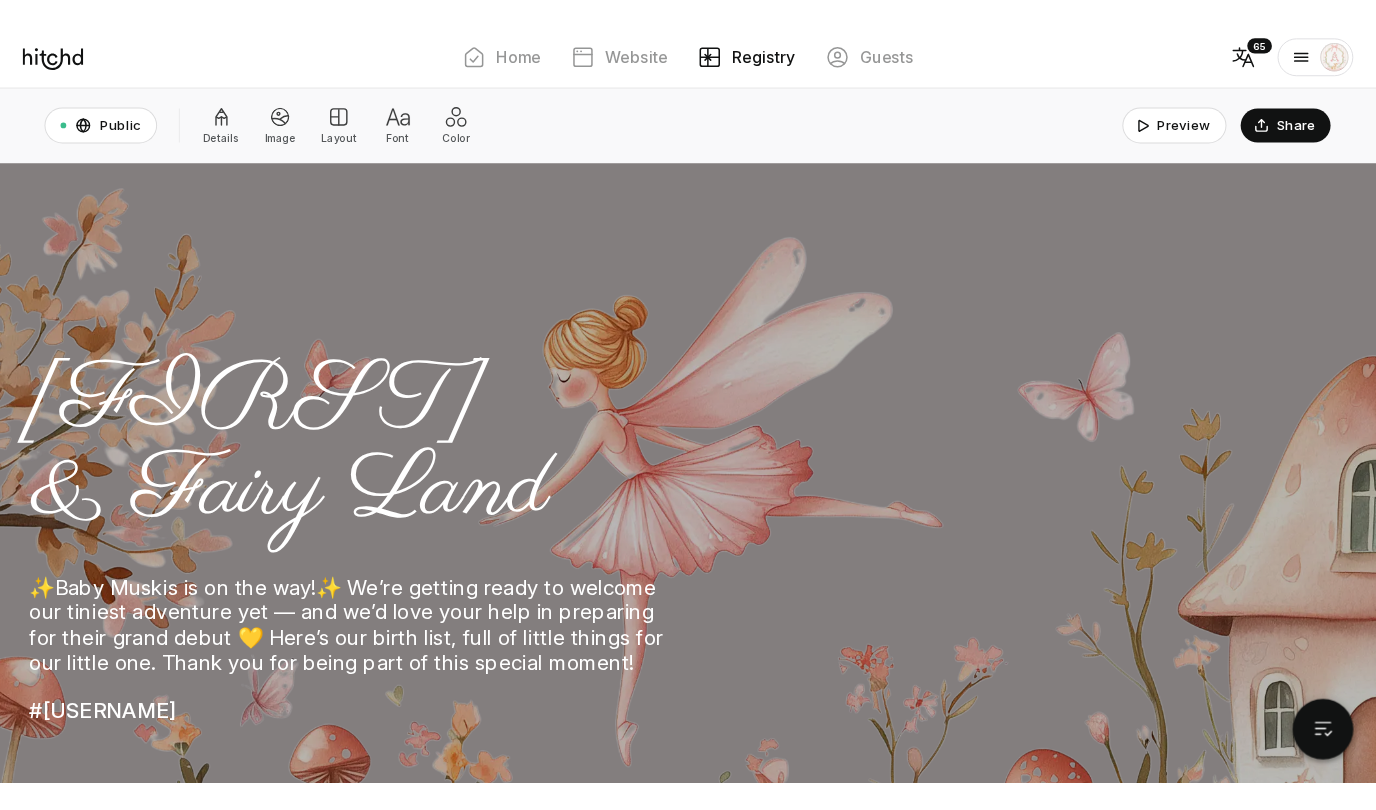 scroll, scrollTop: 0, scrollLeft: 0, axis: both 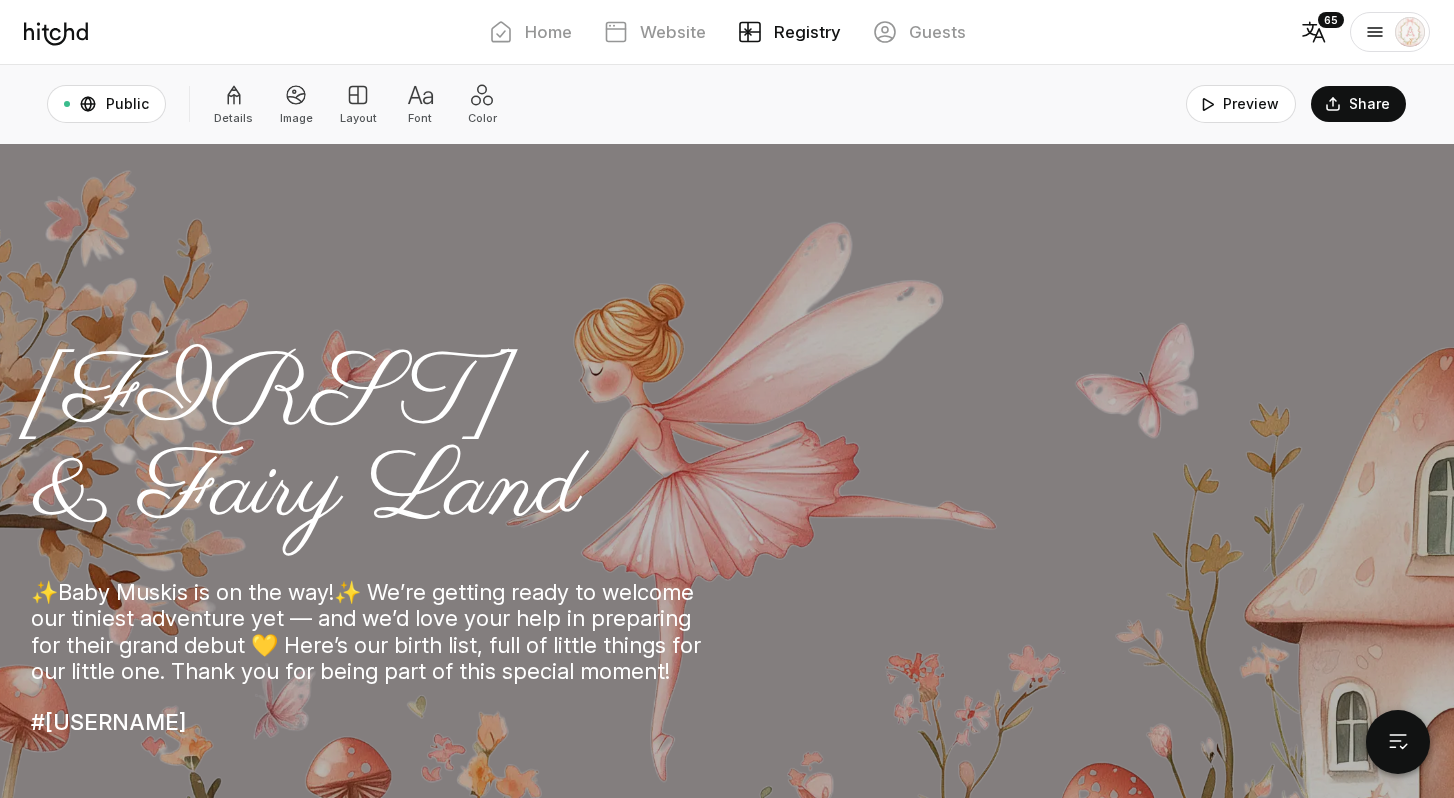 click at bounding box center (234, 95) 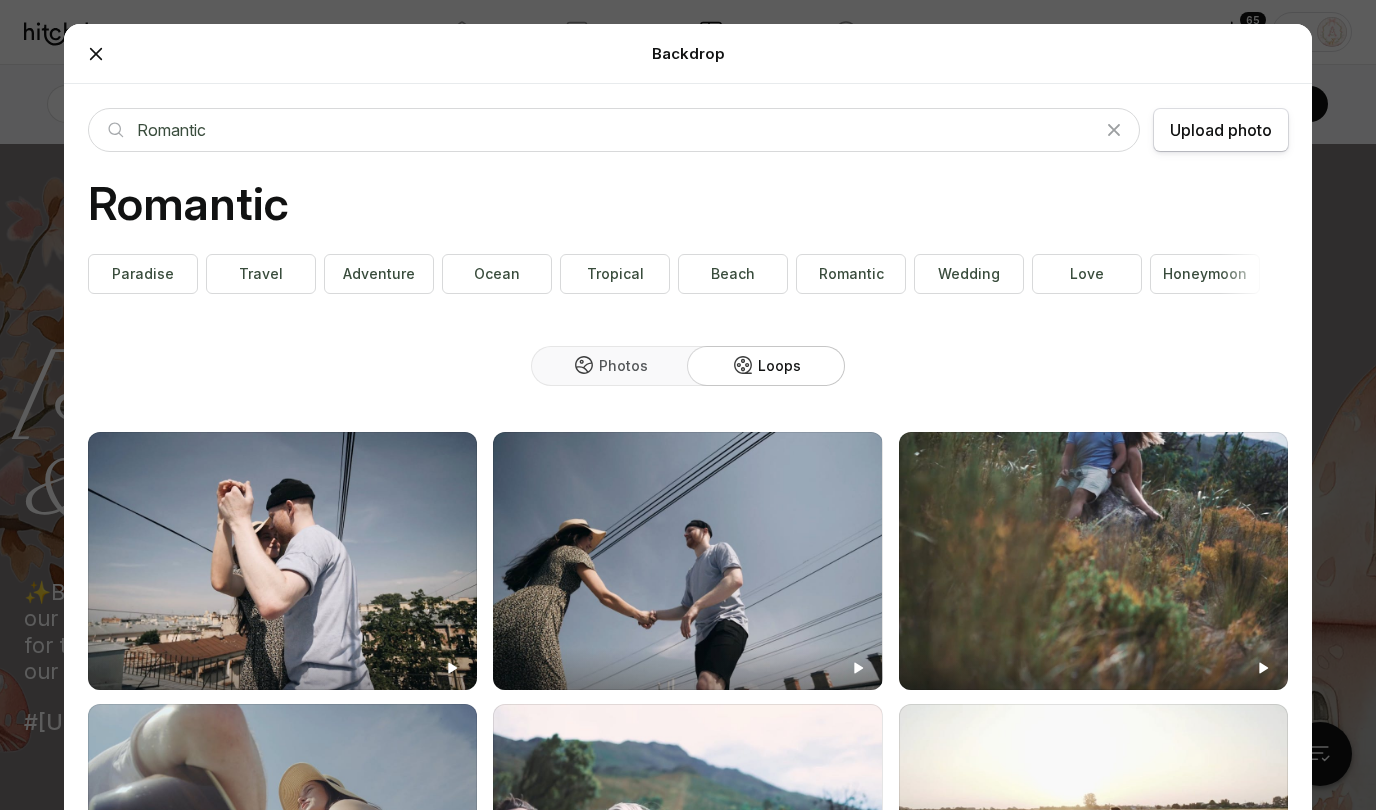 click on "Upload photo" at bounding box center [1221, 130] 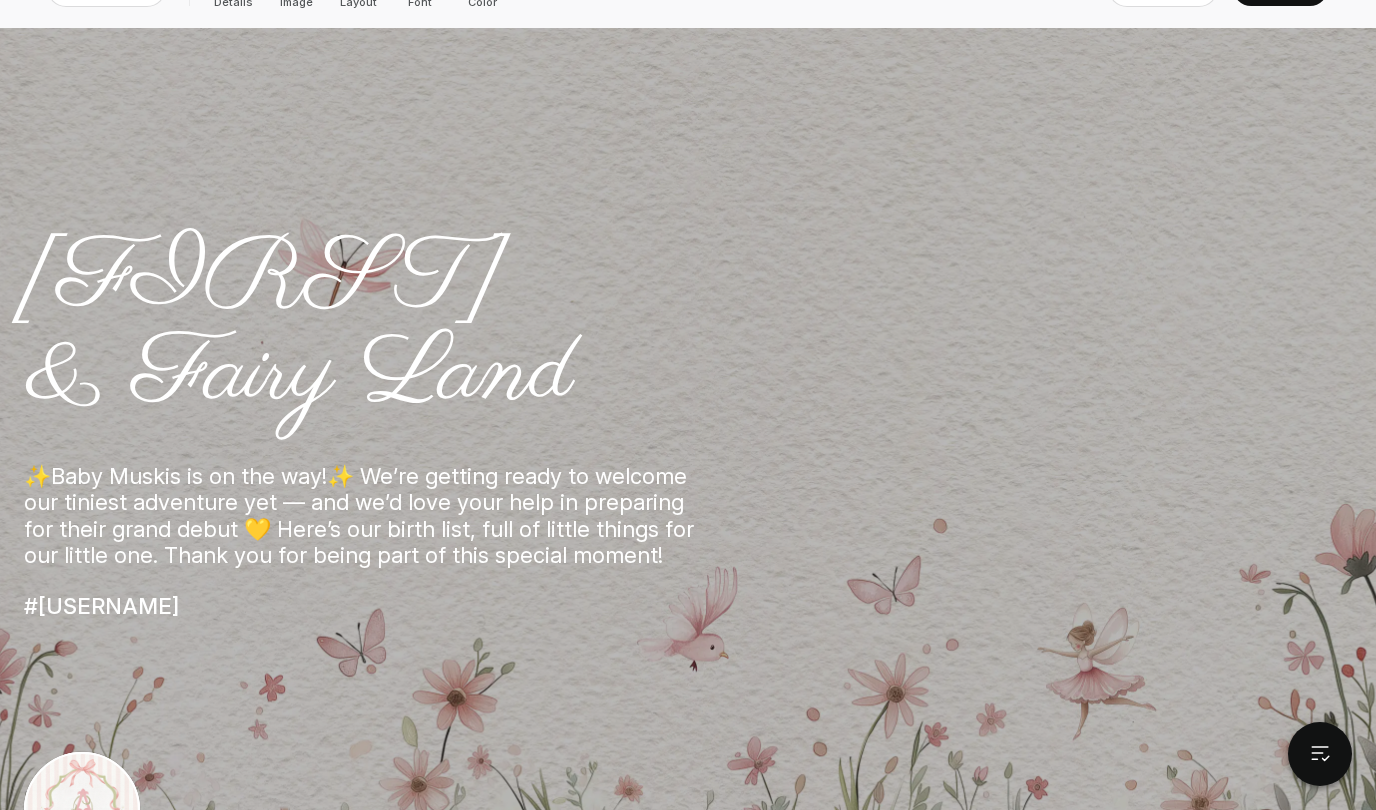 scroll, scrollTop: 58, scrollLeft: 0, axis: vertical 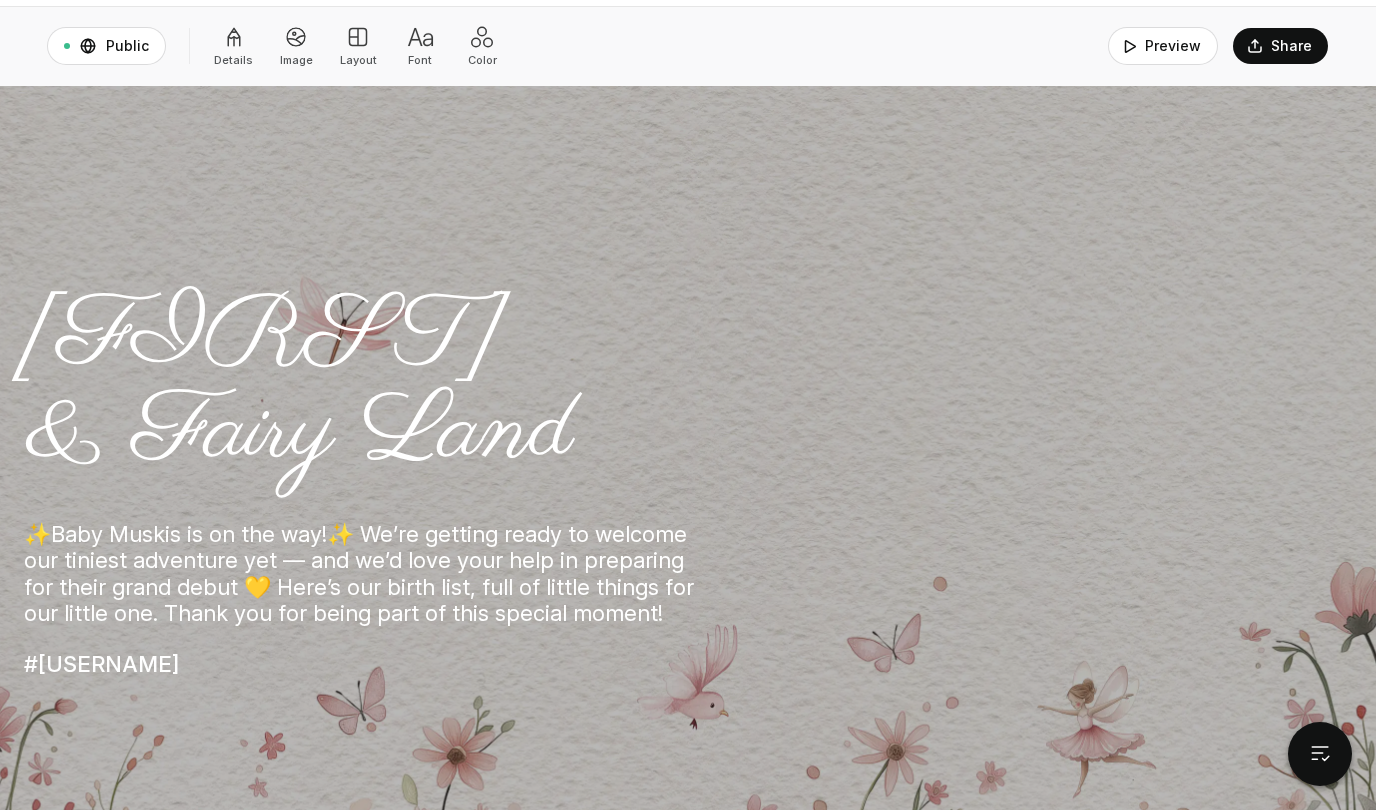 click at bounding box center [234, 37] 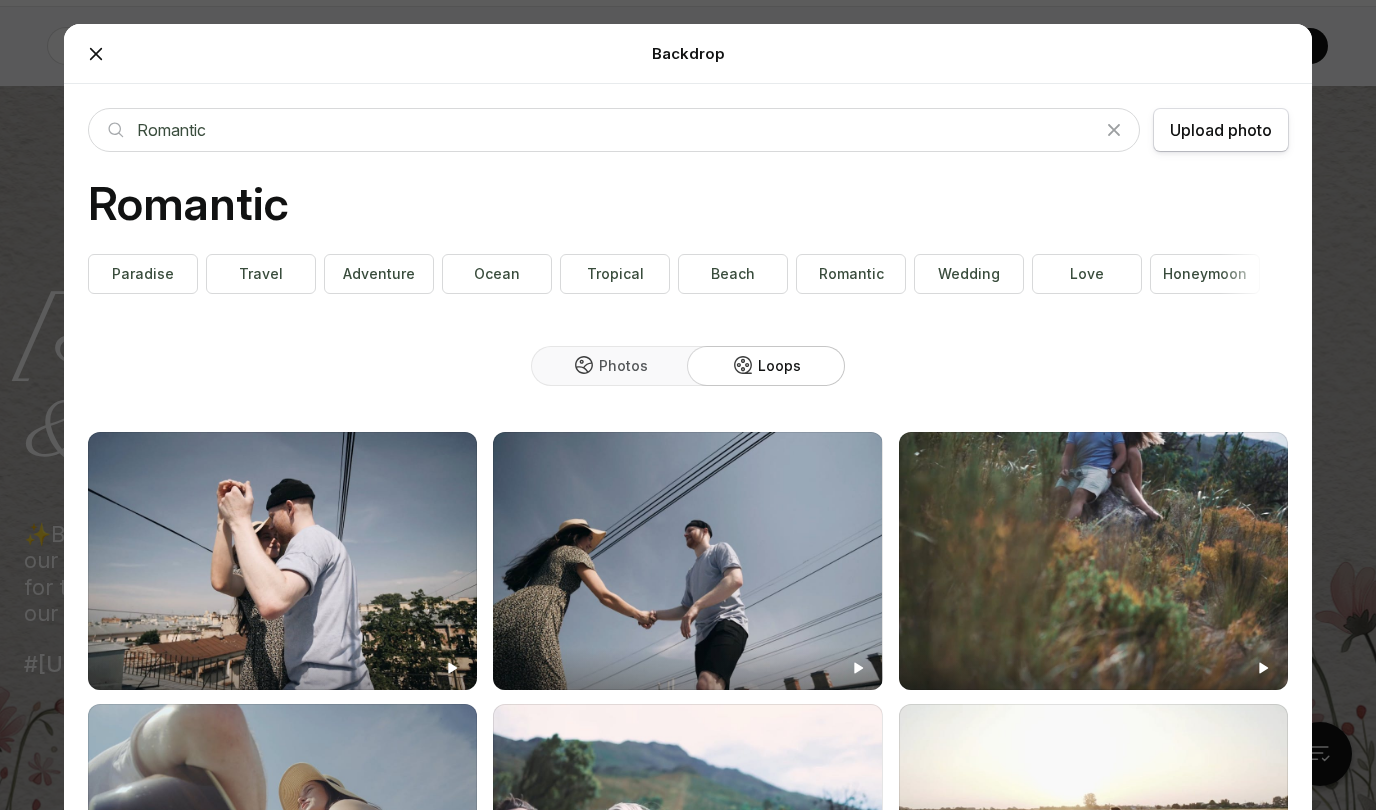 click on "Upload photo" at bounding box center [1221, 130] 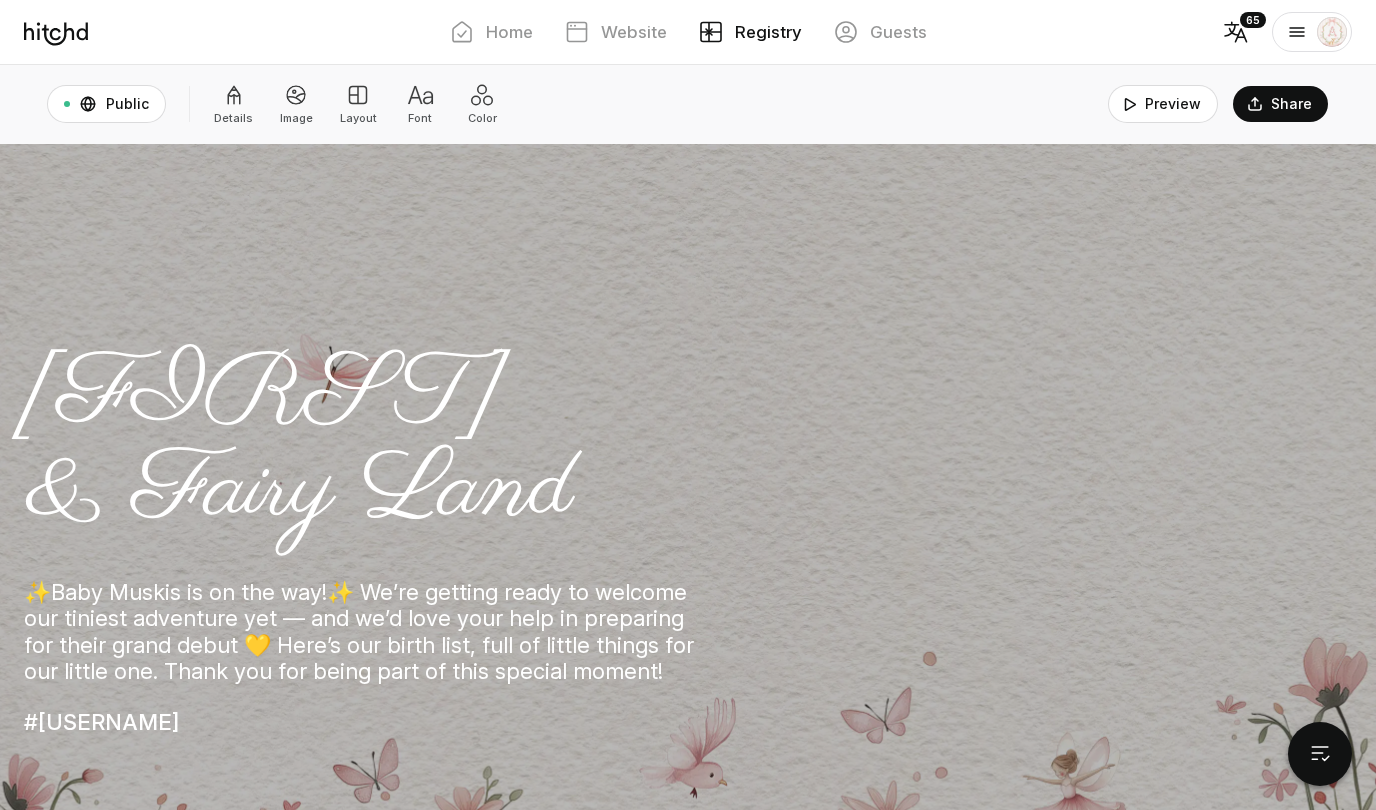 scroll, scrollTop: 0, scrollLeft: 0, axis: both 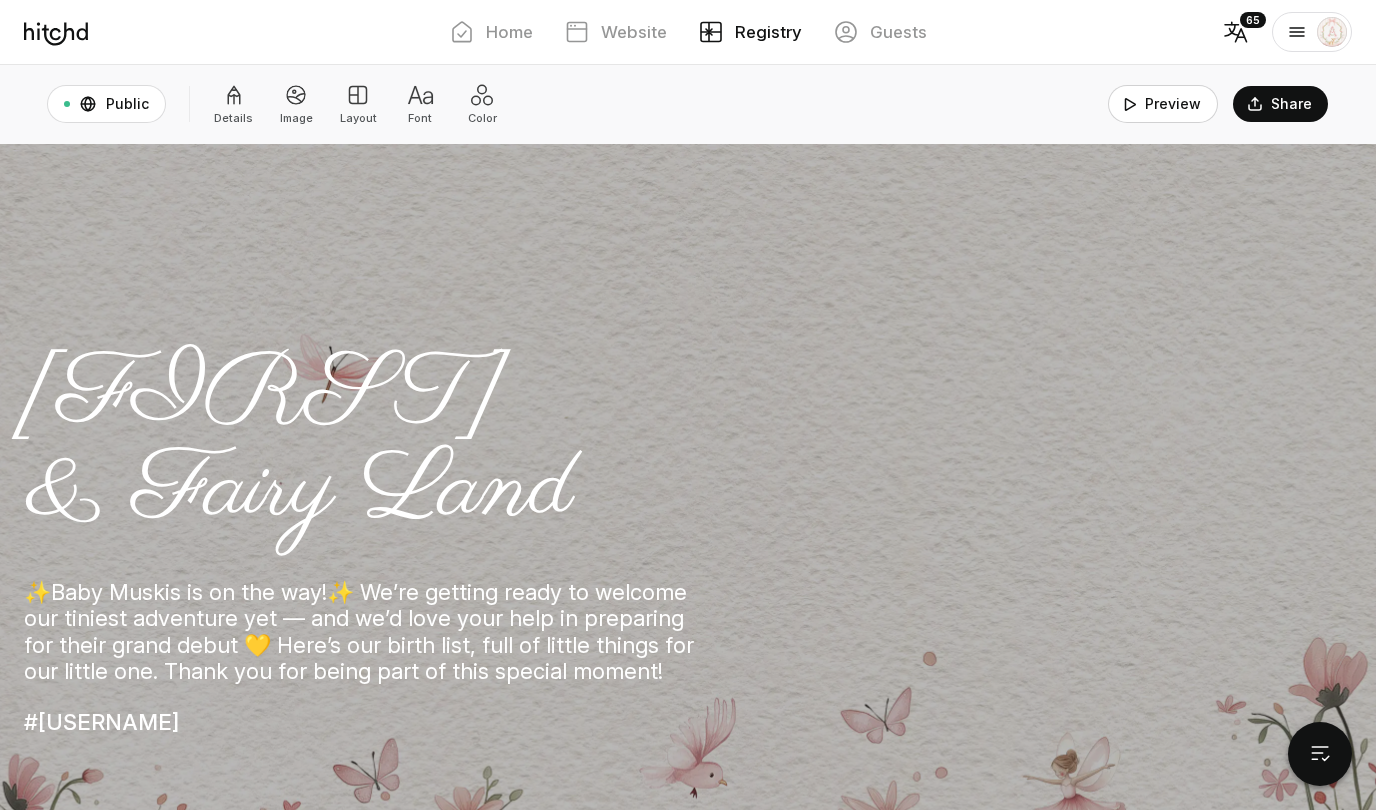 click on "Preview" at bounding box center (1163, 104) 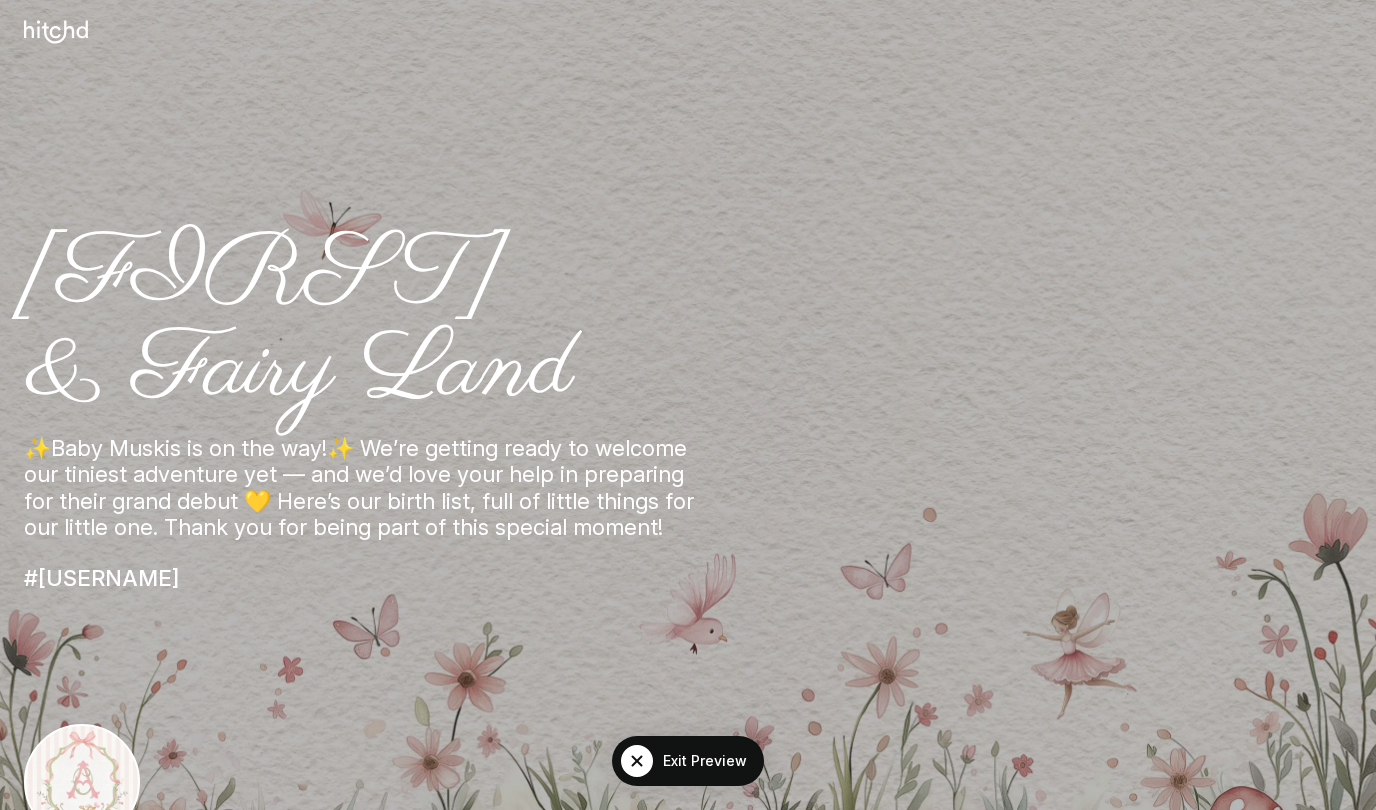 scroll, scrollTop: 0, scrollLeft: 0, axis: both 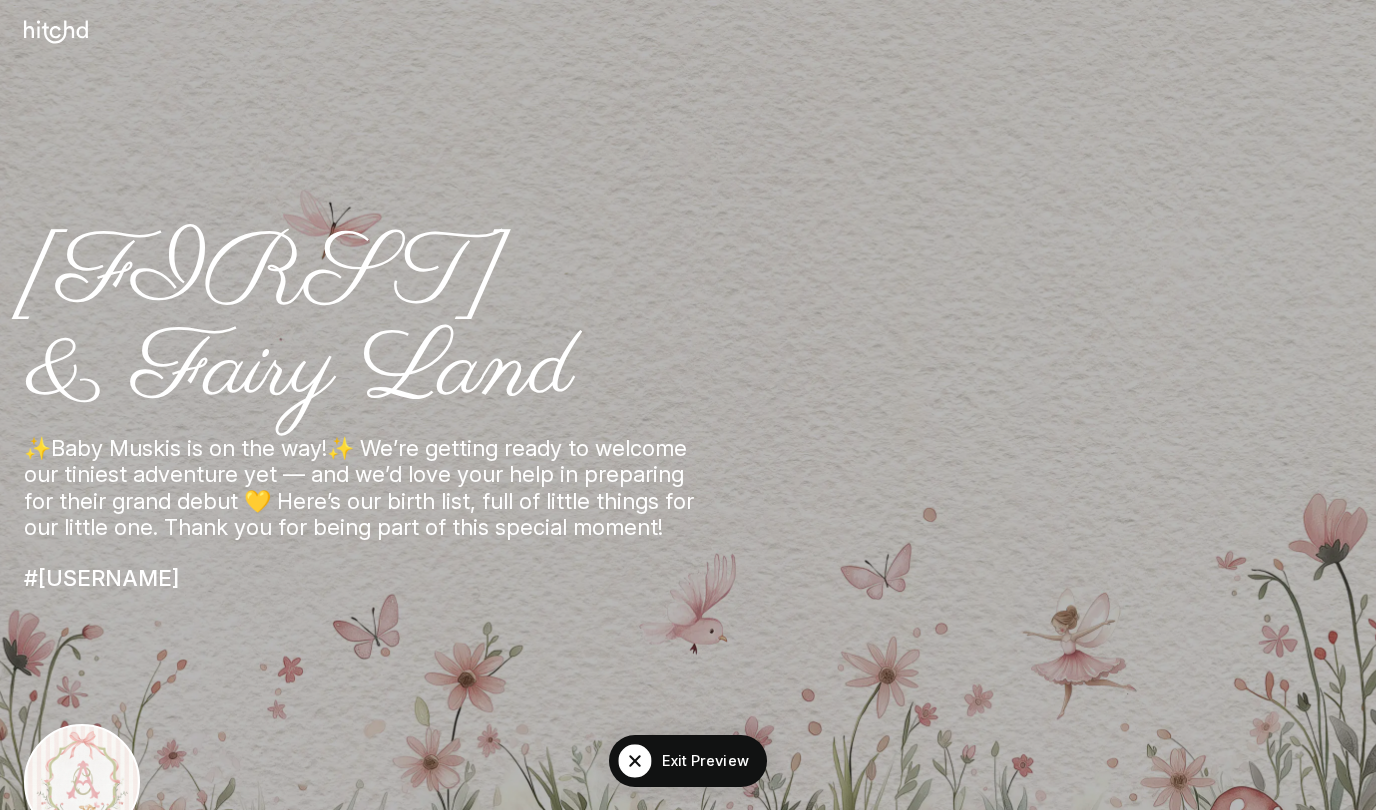 click on "Exit Preview" at bounding box center [705, 761] 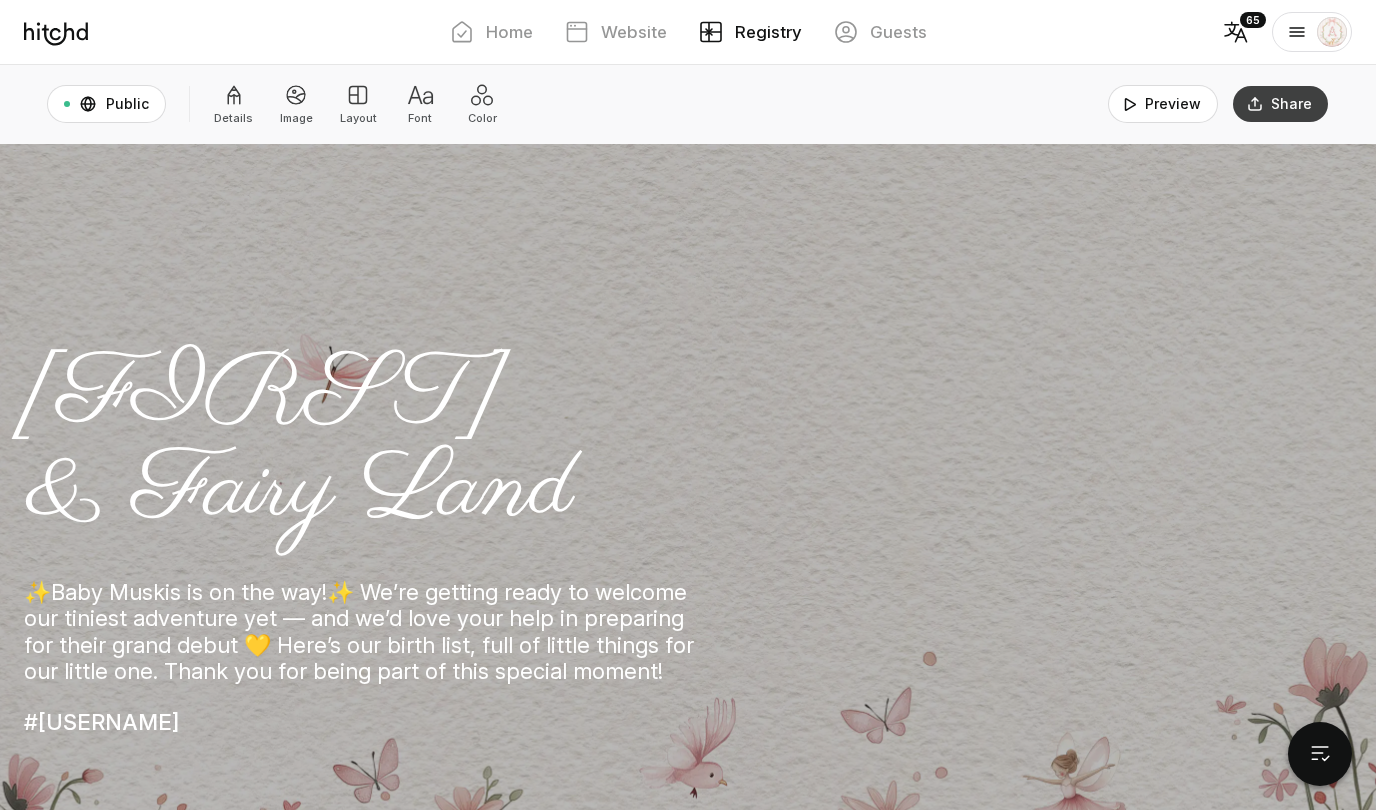 click on "Share" at bounding box center (1280, 104) 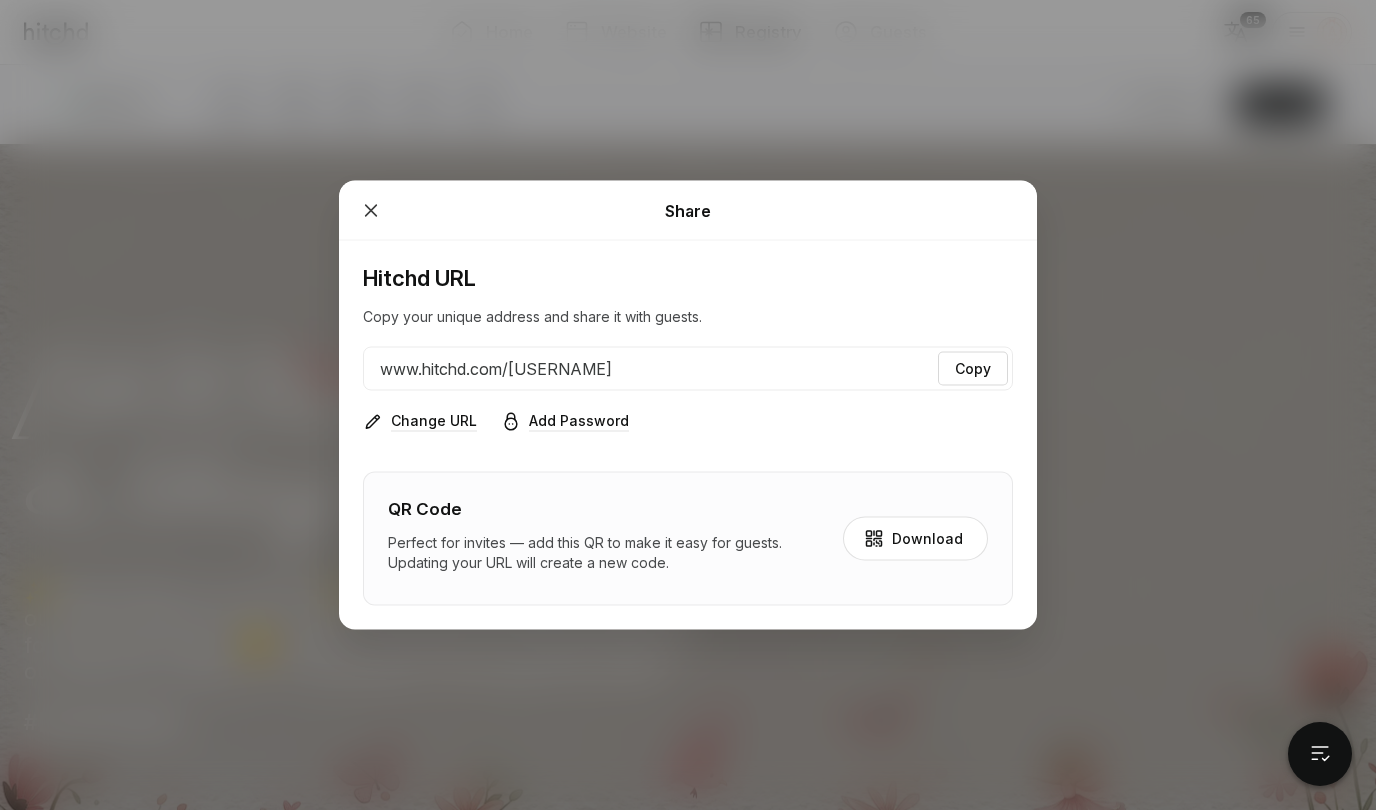 click on "www.hitchd.com/auroraolivaf
Copy" at bounding box center (688, 369) 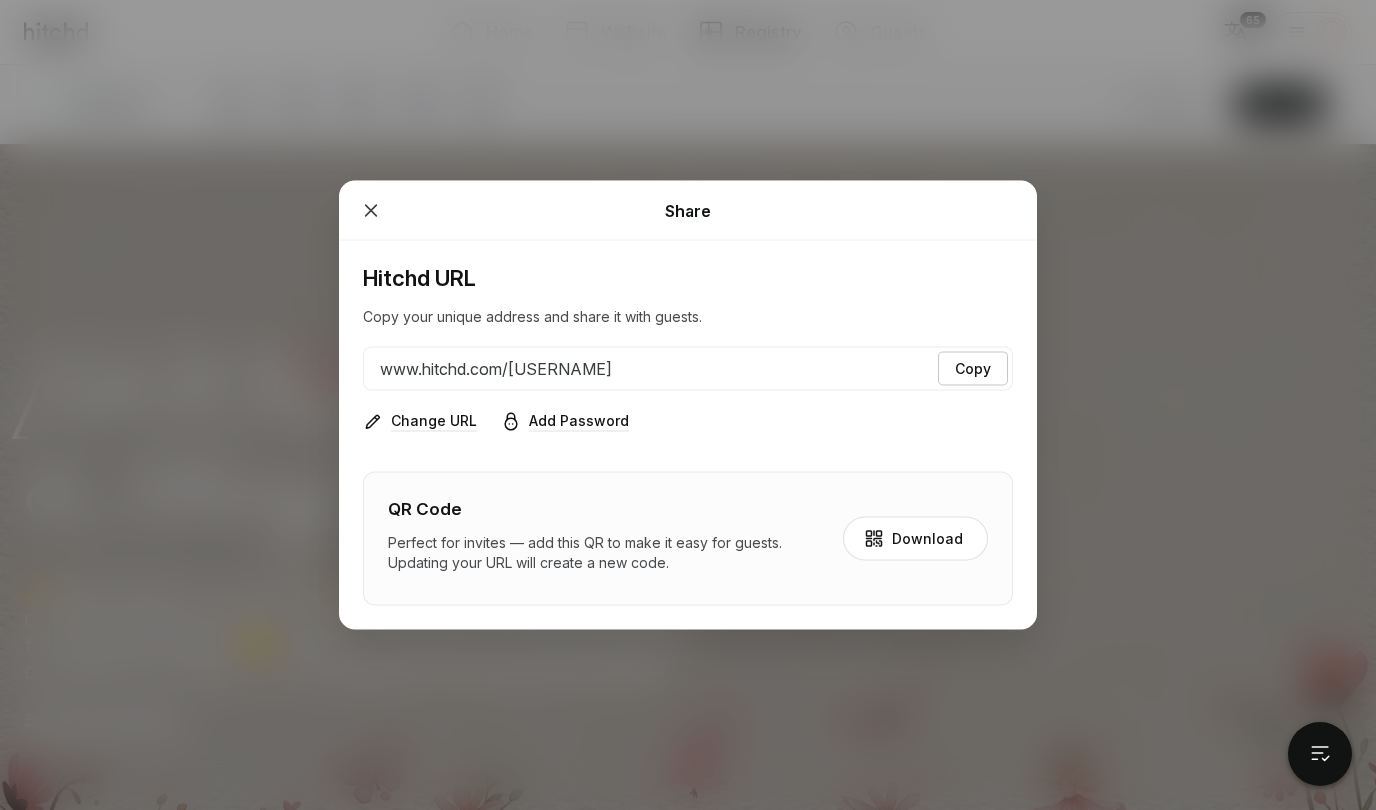 click on "Copy" at bounding box center (973, 369) 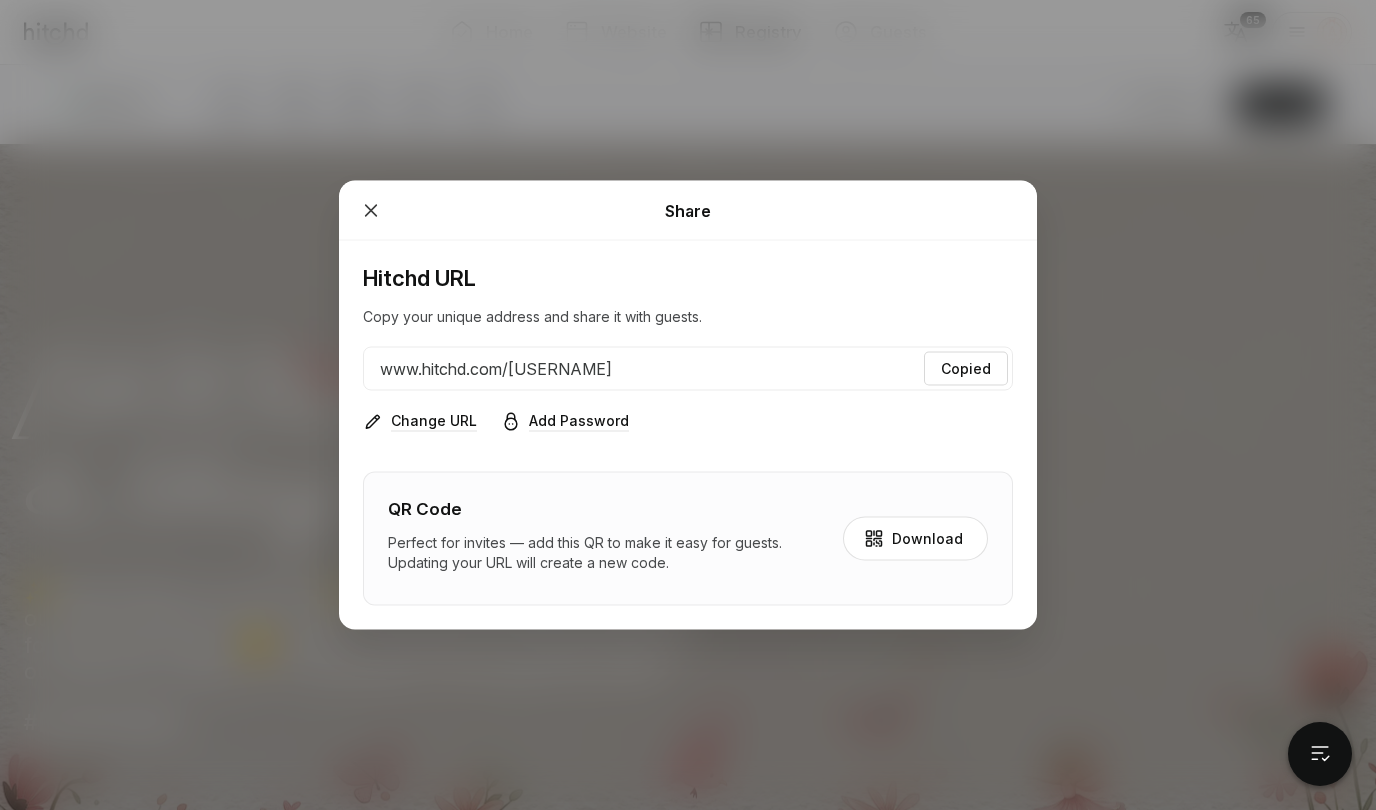 click at bounding box center [371, 211] 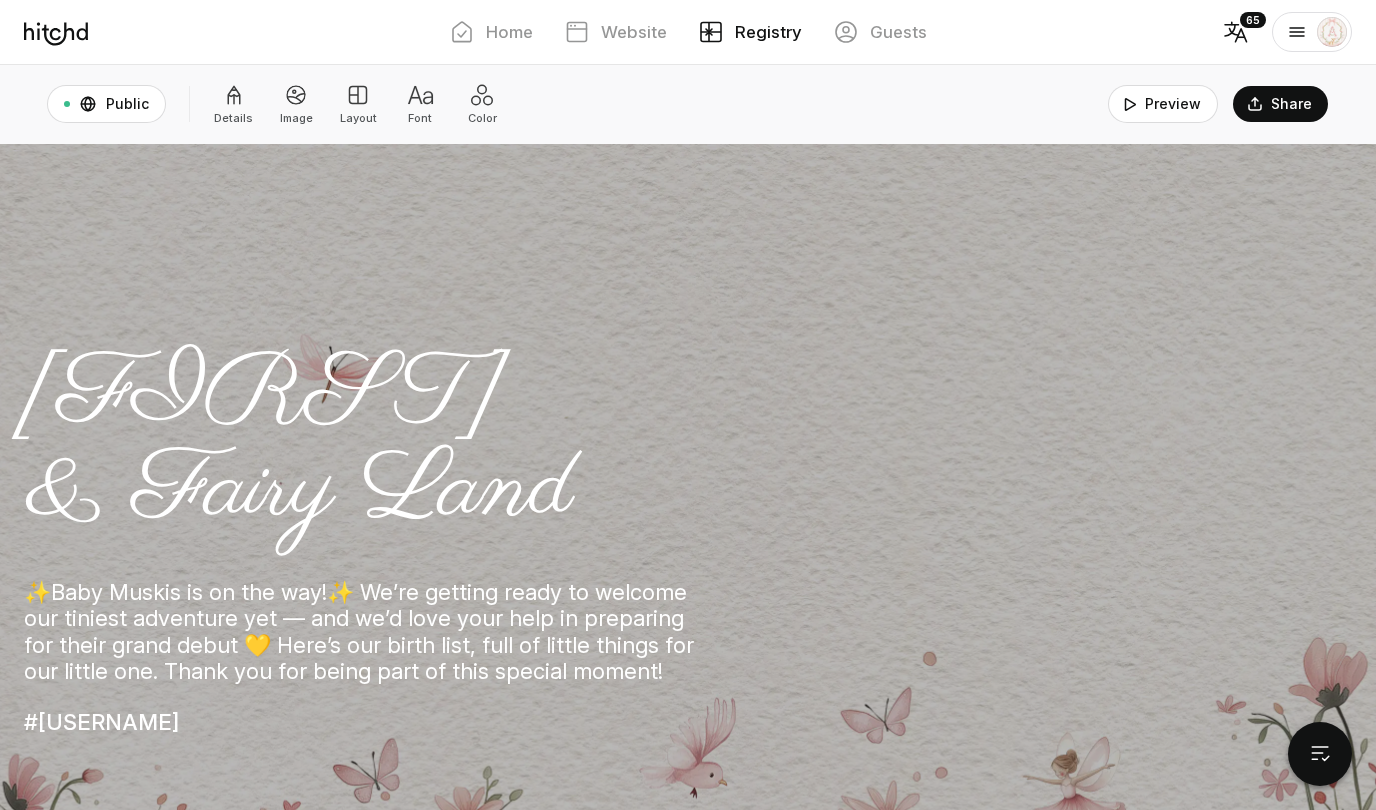 click at bounding box center (234, 95) 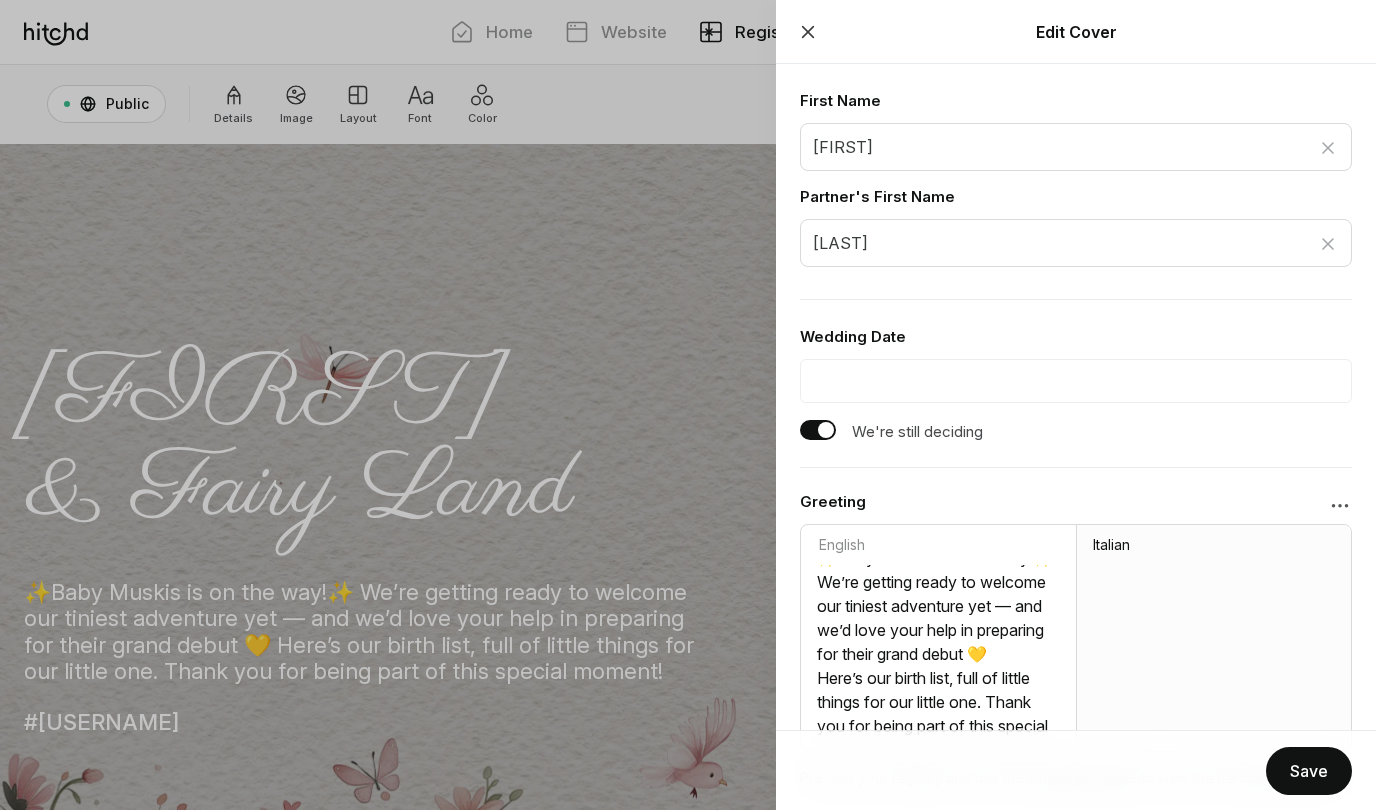scroll, scrollTop: 0, scrollLeft: 0, axis: both 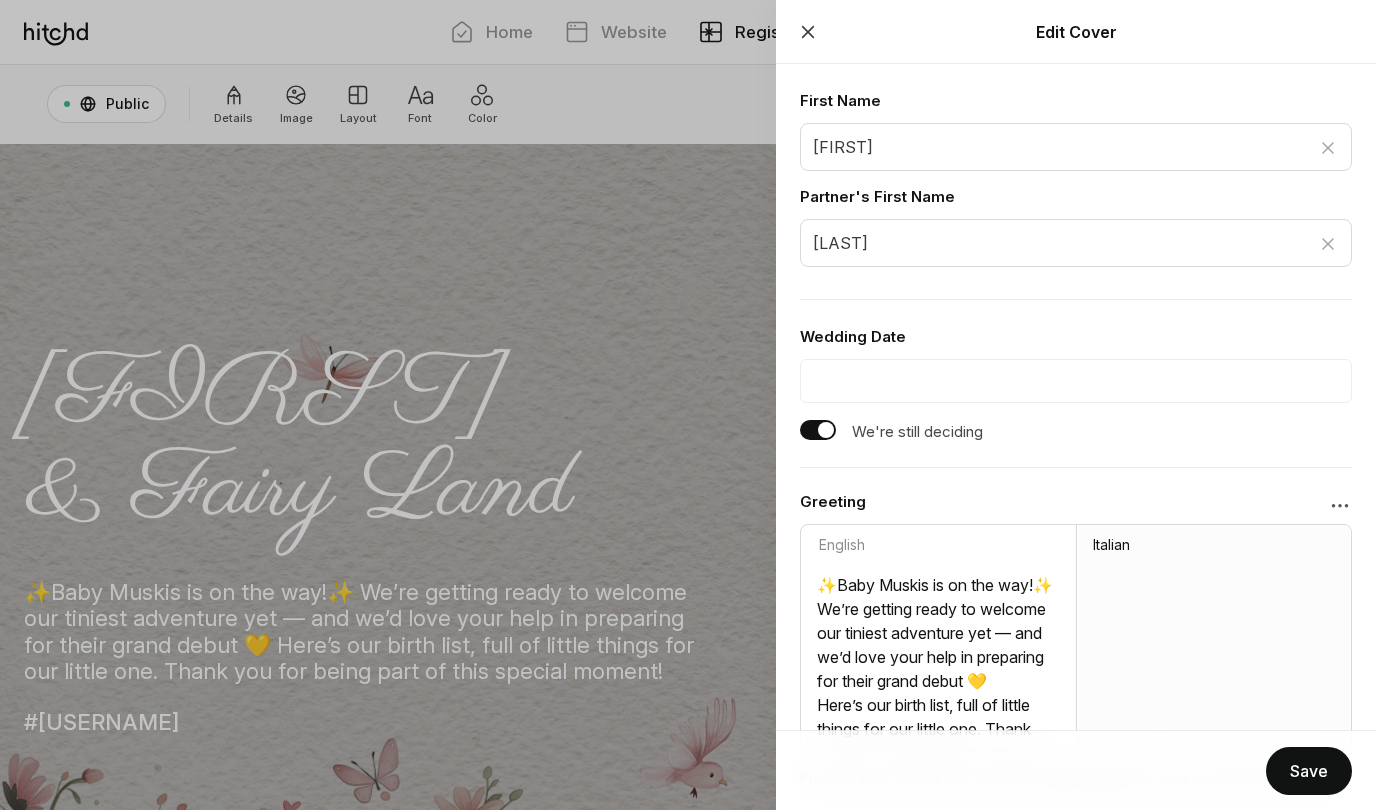 drag, startPoint x: 890, startPoint y: 720, endPoint x: 785, endPoint y: 532, distance: 215.33463 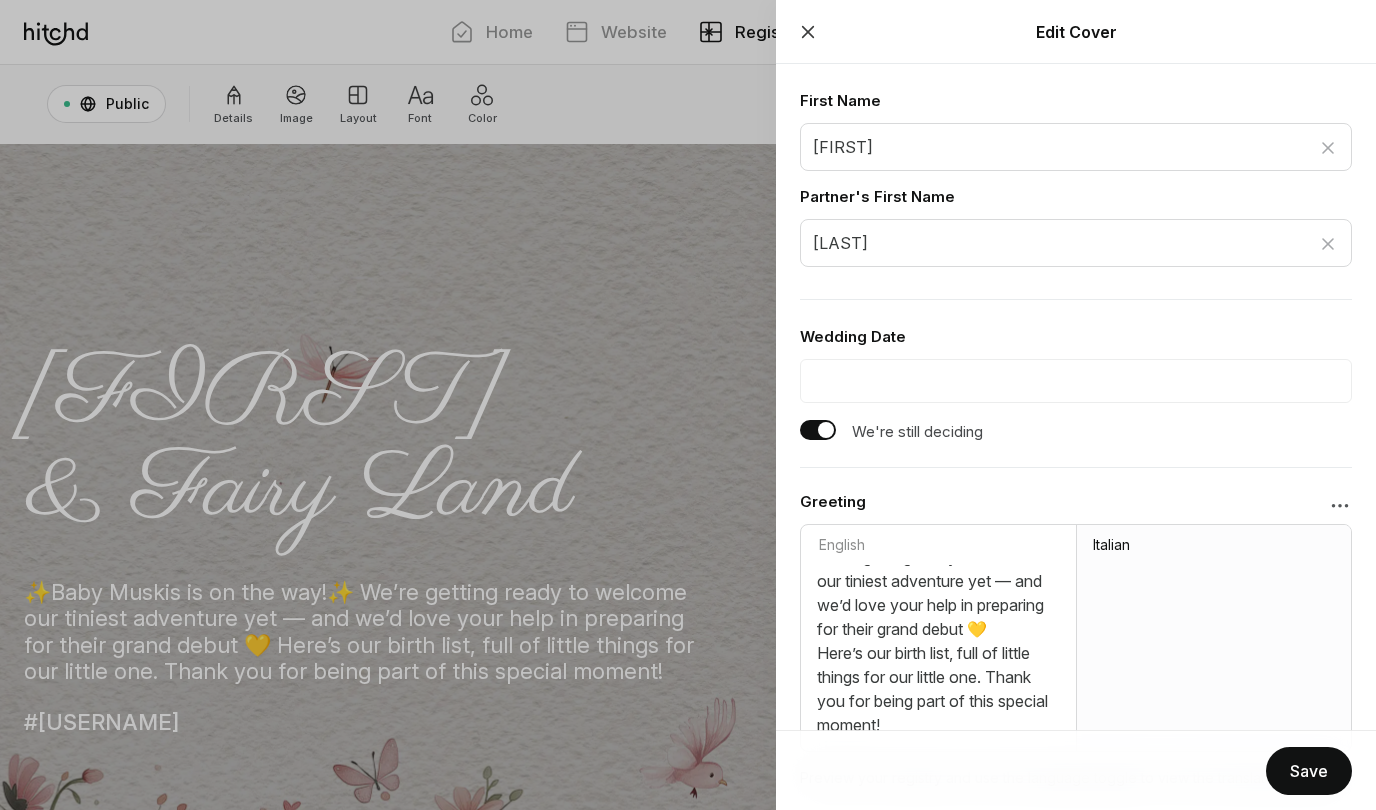 scroll, scrollTop: 76, scrollLeft: 0, axis: vertical 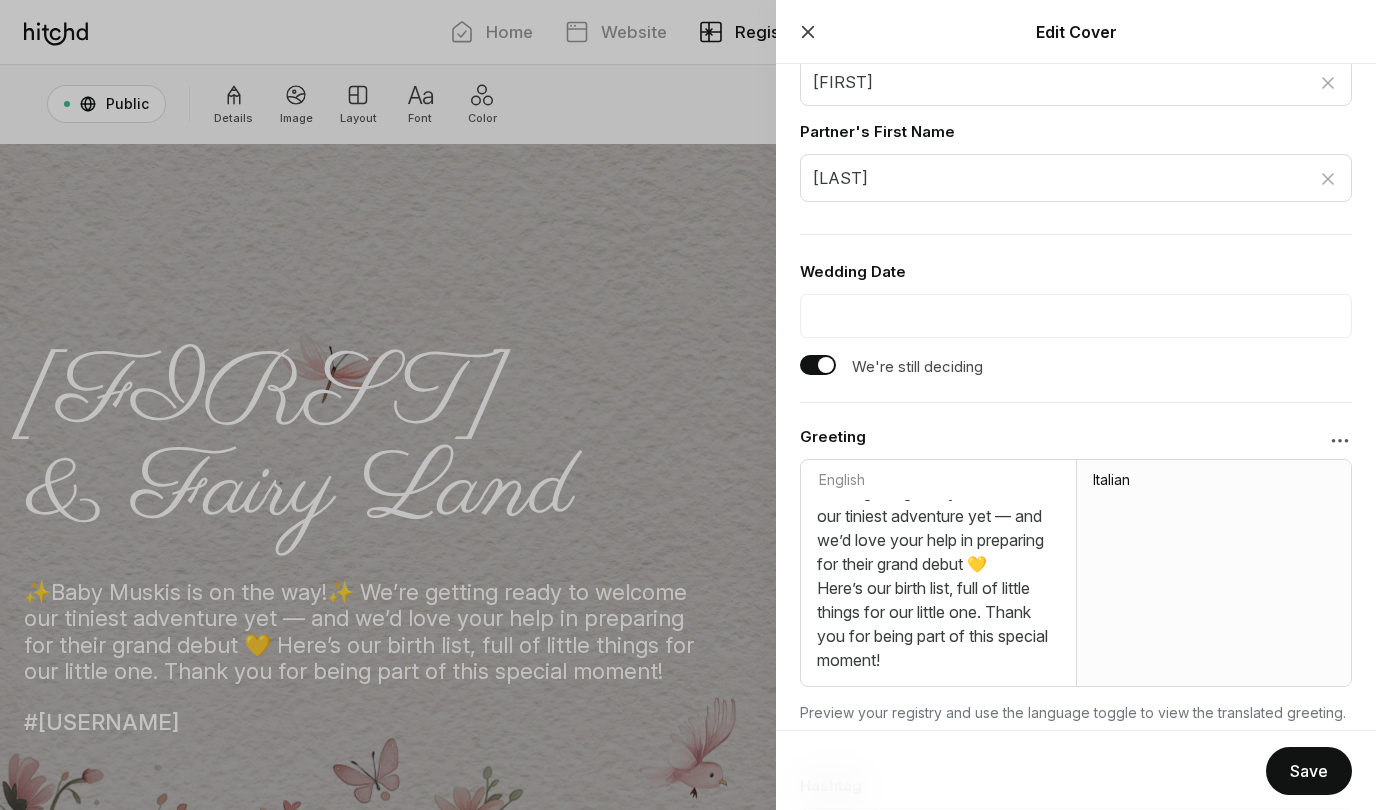 click at bounding box center (938, 586) 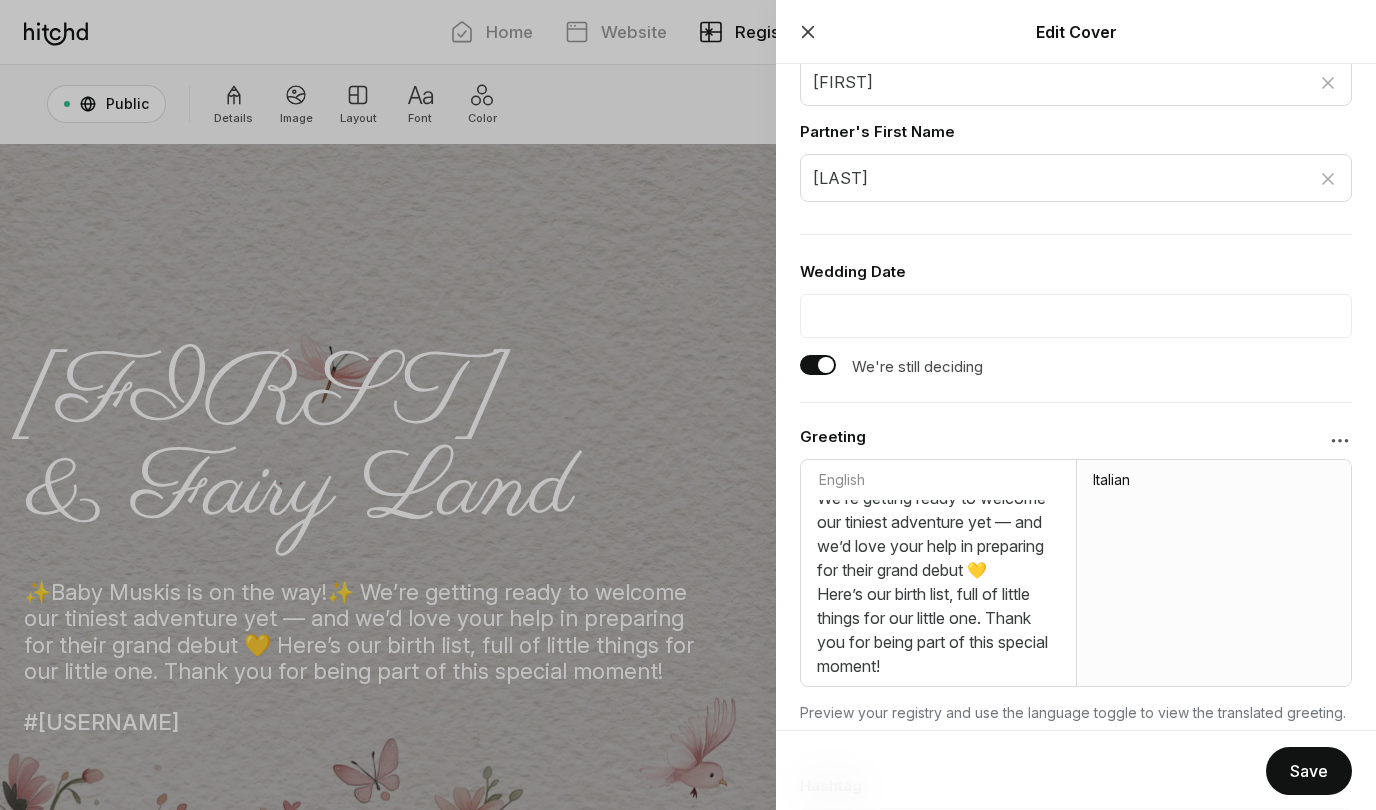 scroll, scrollTop: 0, scrollLeft: 0, axis: both 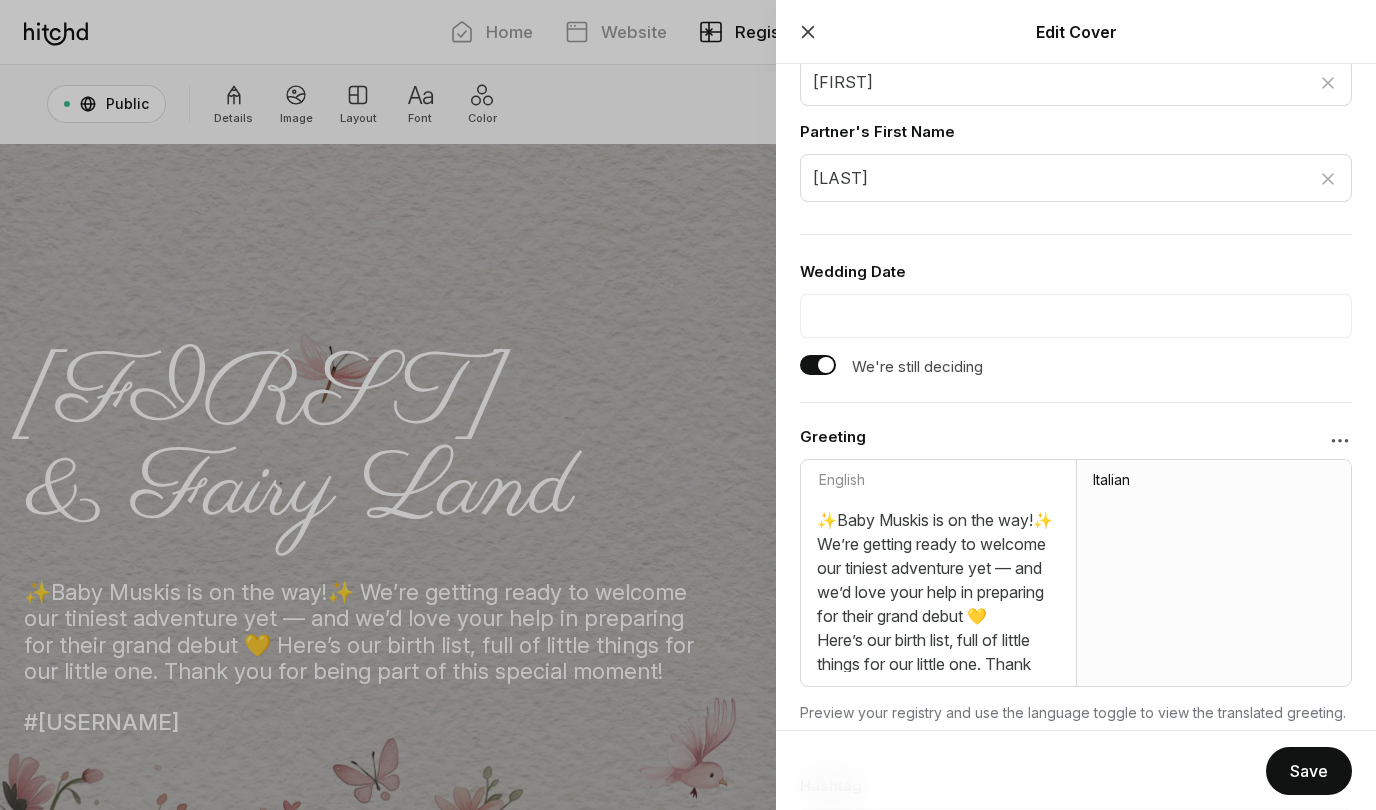 drag, startPoint x: 906, startPoint y: 661, endPoint x: 750, endPoint y: 456, distance: 257.6063 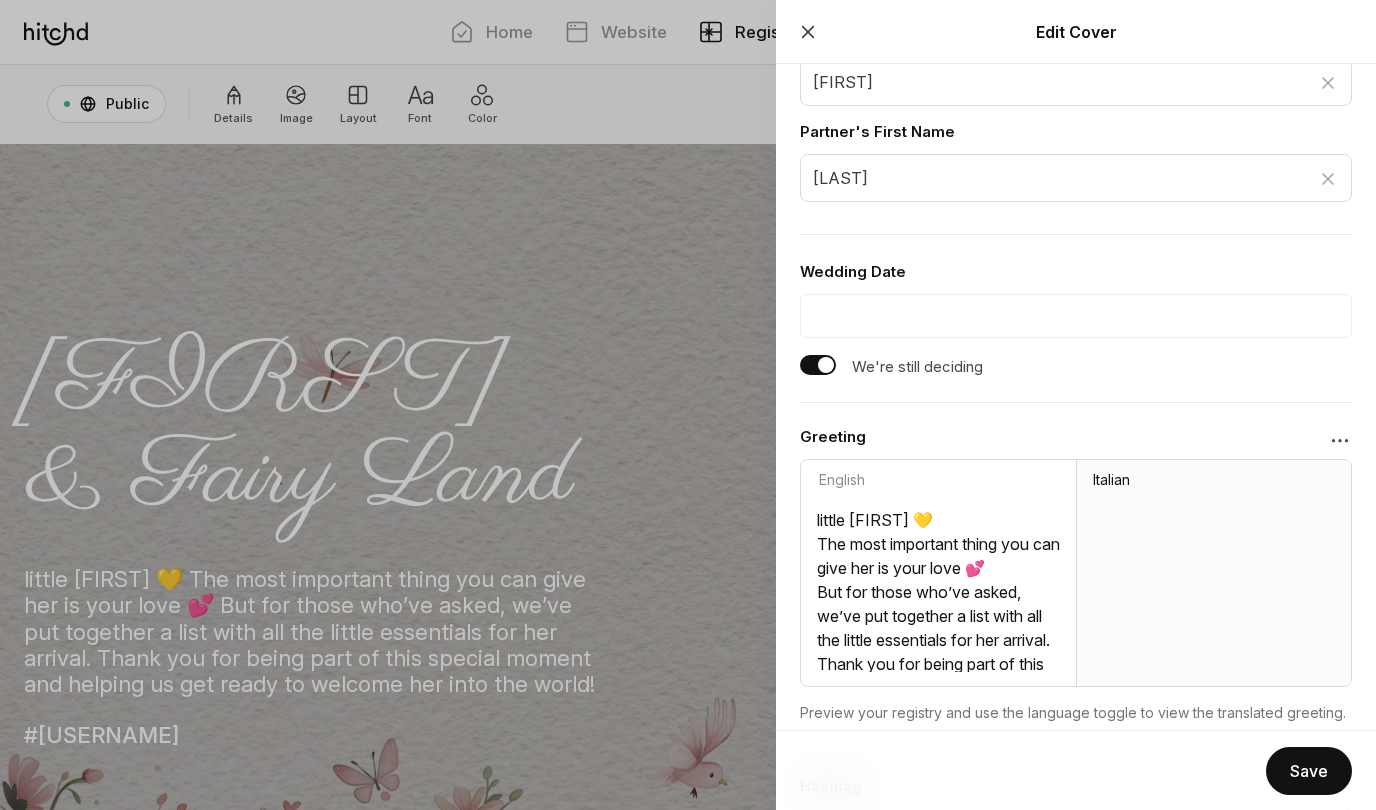 scroll, scrollTop: 196, scrollLeft: 0, axis: vertical 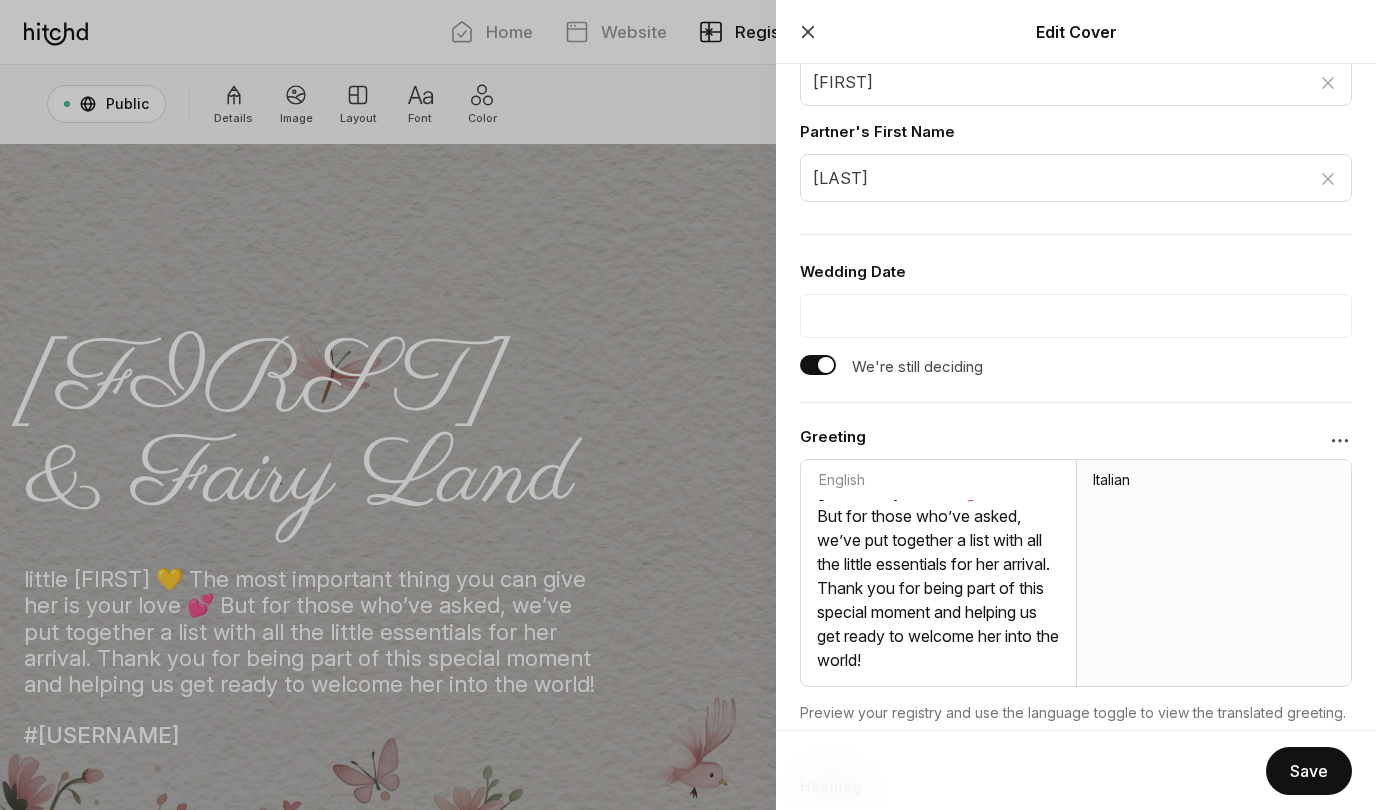 type on "✨Baby Muskis is on the way!✨
We’re getting ready to welcome our tiniest adventure yet — little Aurora 💛
The most important thing you can give her is your love 💕
But for those who’ve asked, we’ve put together a list with all the little essentials for her arrival.
Thank you for being part of this special moment and helping us get ready to welcome her into the world!" 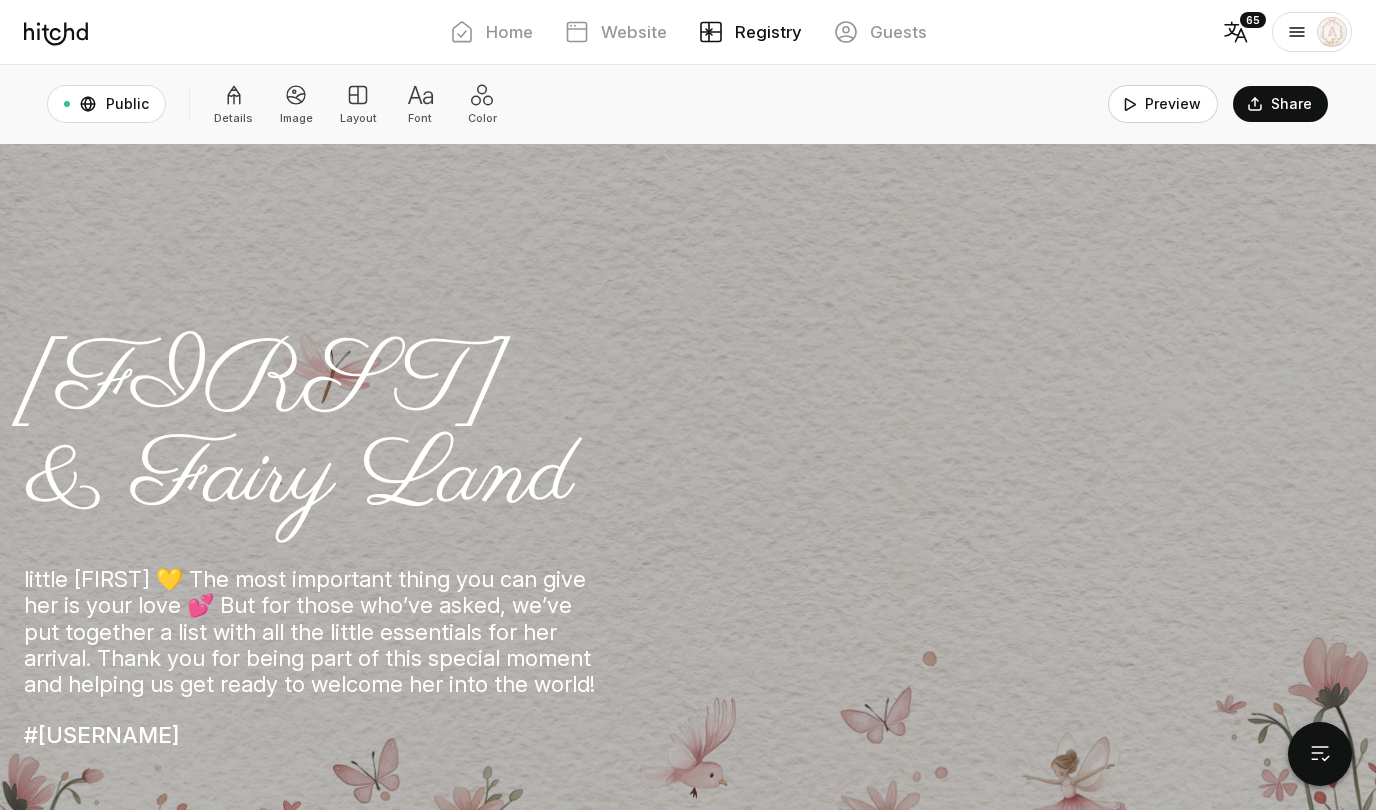 click on "Preview" at bounding box center [1163, 104] 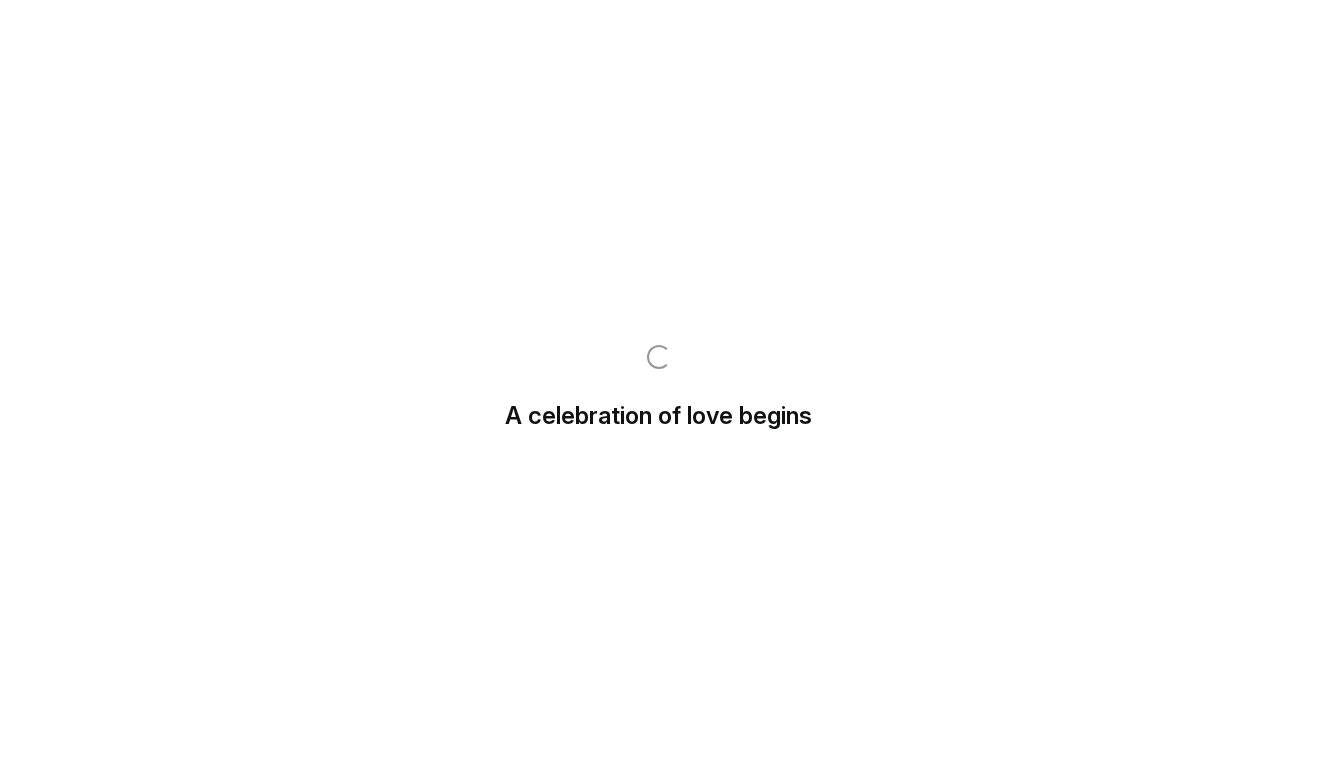 scroll, scrollTop: 0, scrollLeft: 0, axis: both 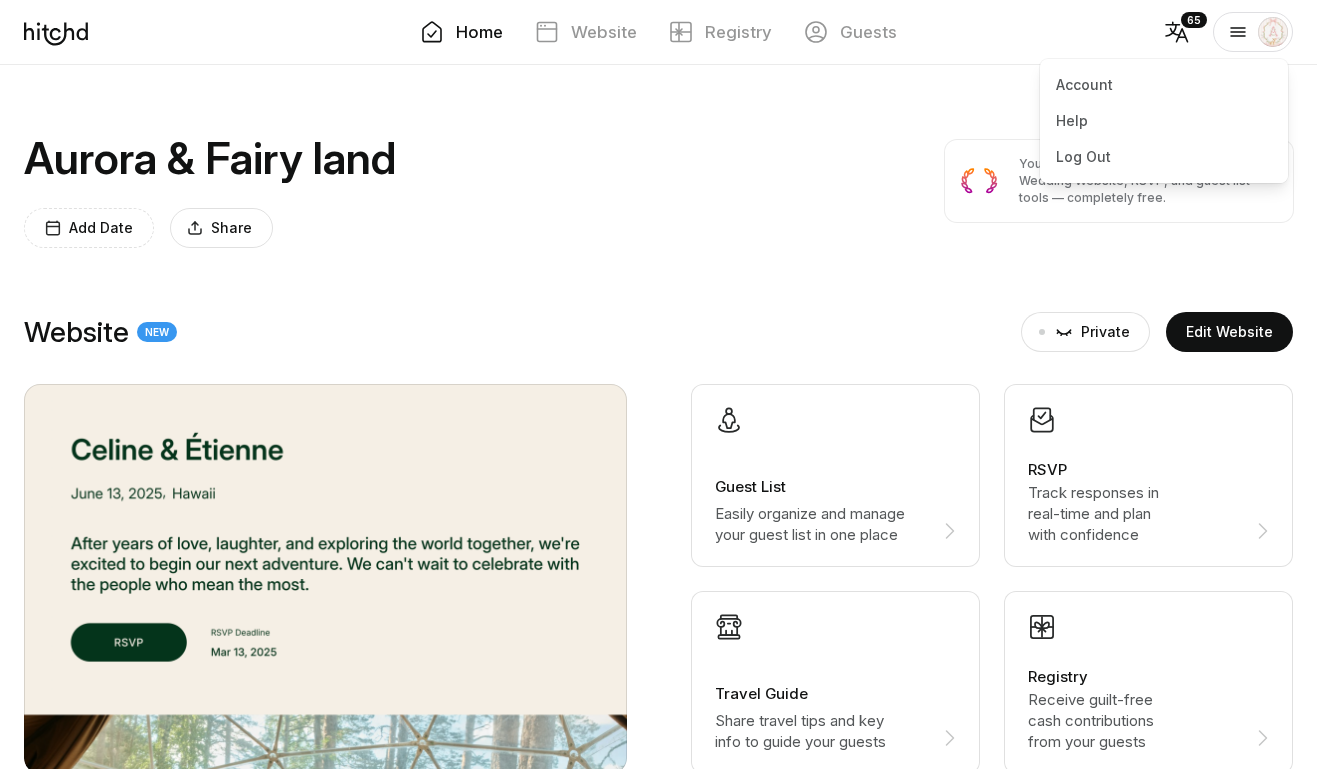 click at bounding box center [1238, 32] 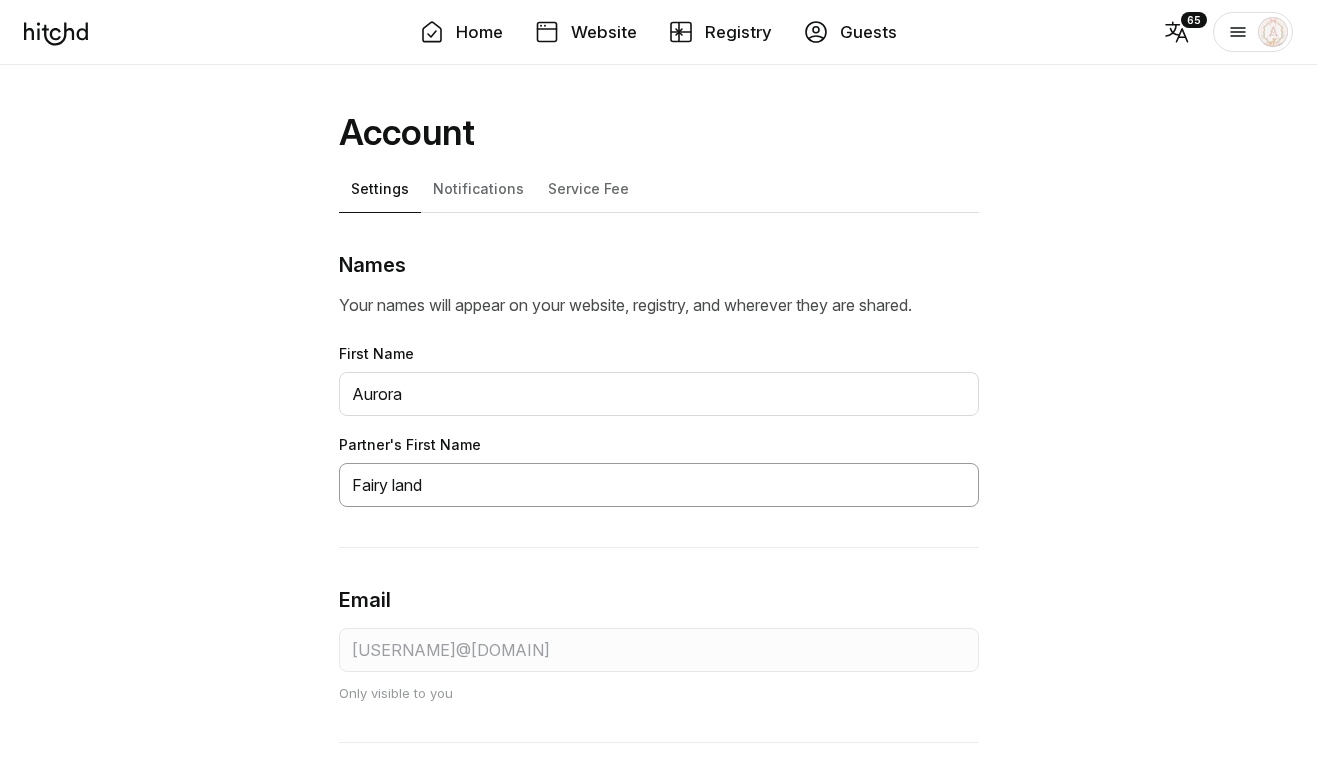 drag, startPoint x: 446, startPoint y: 479, endPoint x: 329, endPoint y: 456, distance: 119.23926 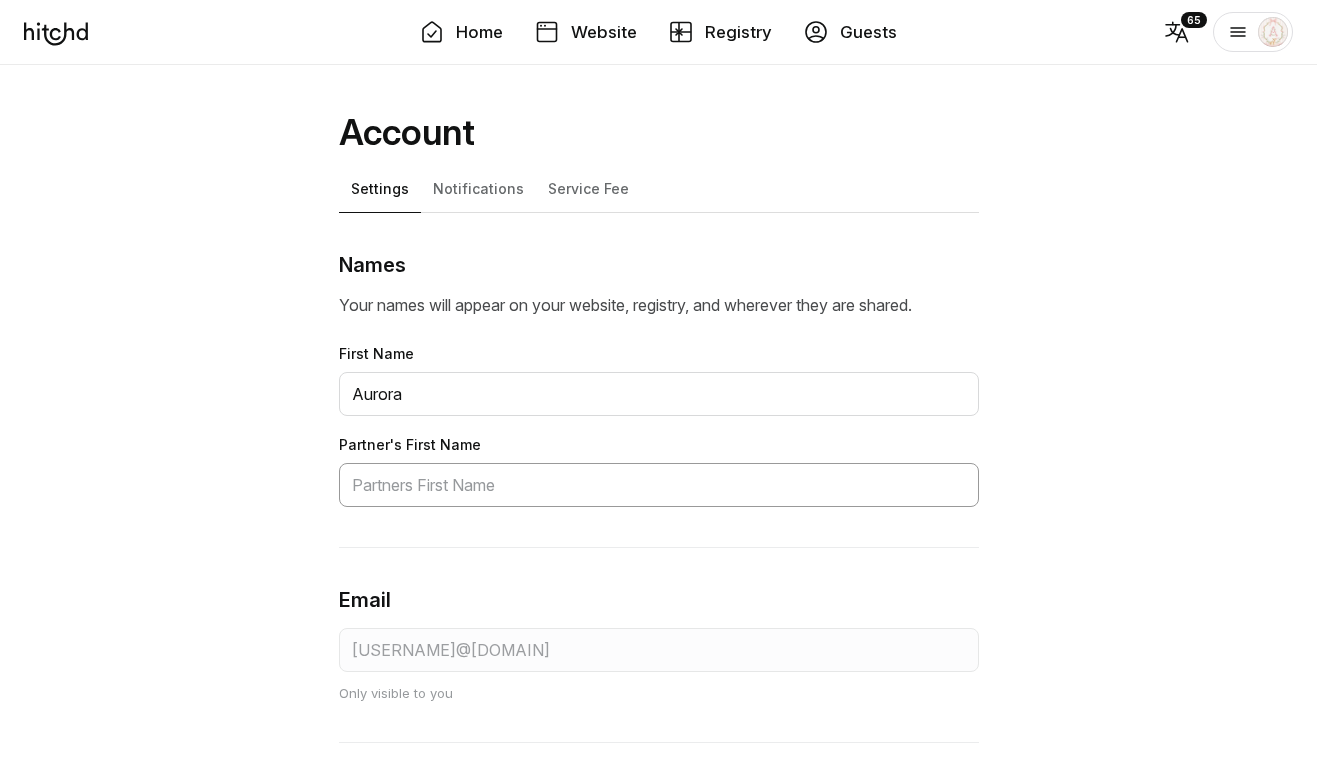 type 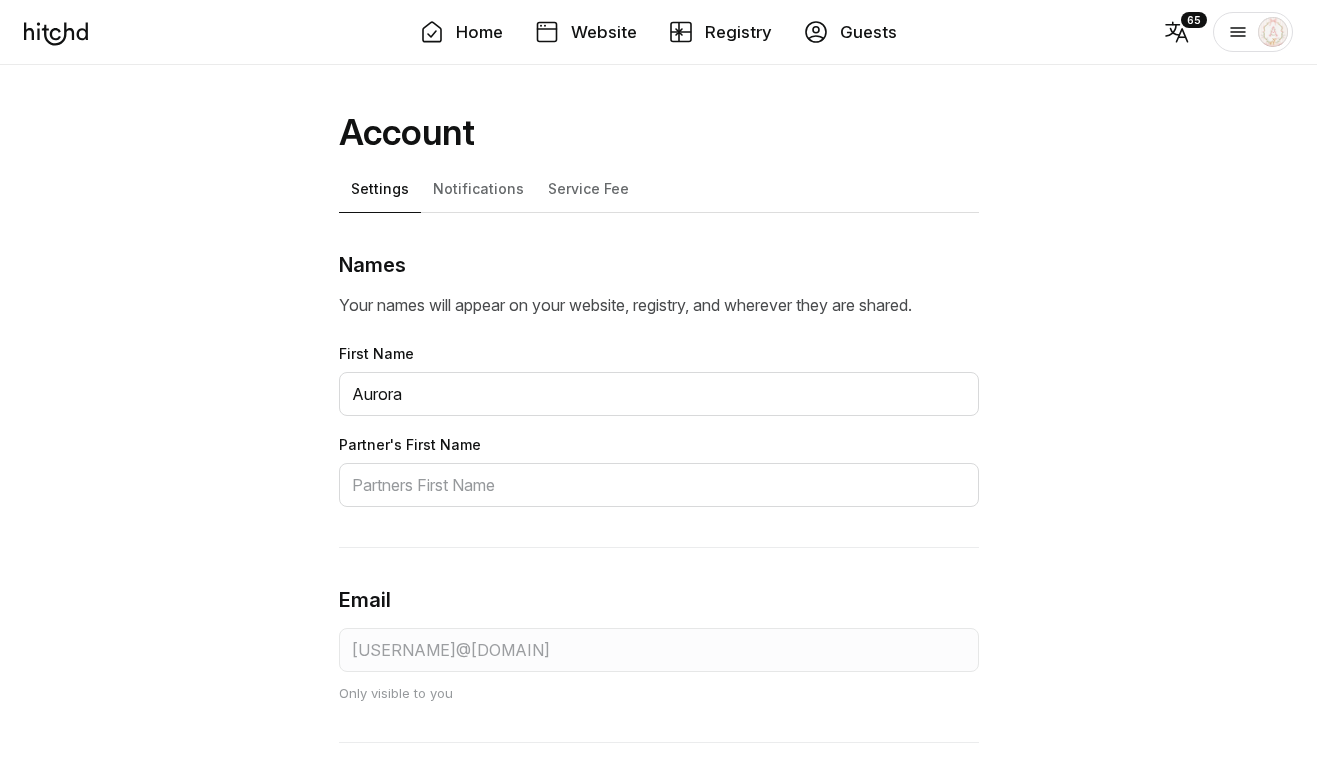 click on "Account
Settings
Notifications
Service Fee
Names
Your names will appear on your website, registry, and wherever they are shared.
First Name
Aurora
Partner's First Name
Email
susanaandfederico@gmail.com
Only visible to you
Partner's Email
Add your partner's email so they receive RSVP and contribution notifications.
Hitchd URL
Enter a simple address for your site to share with guests. Avoid using spaces, special characters, or emojis.
hitchd.com/
auroraolivaf
no longer work .
Wedding Date" at bounding box center [659, 1114] 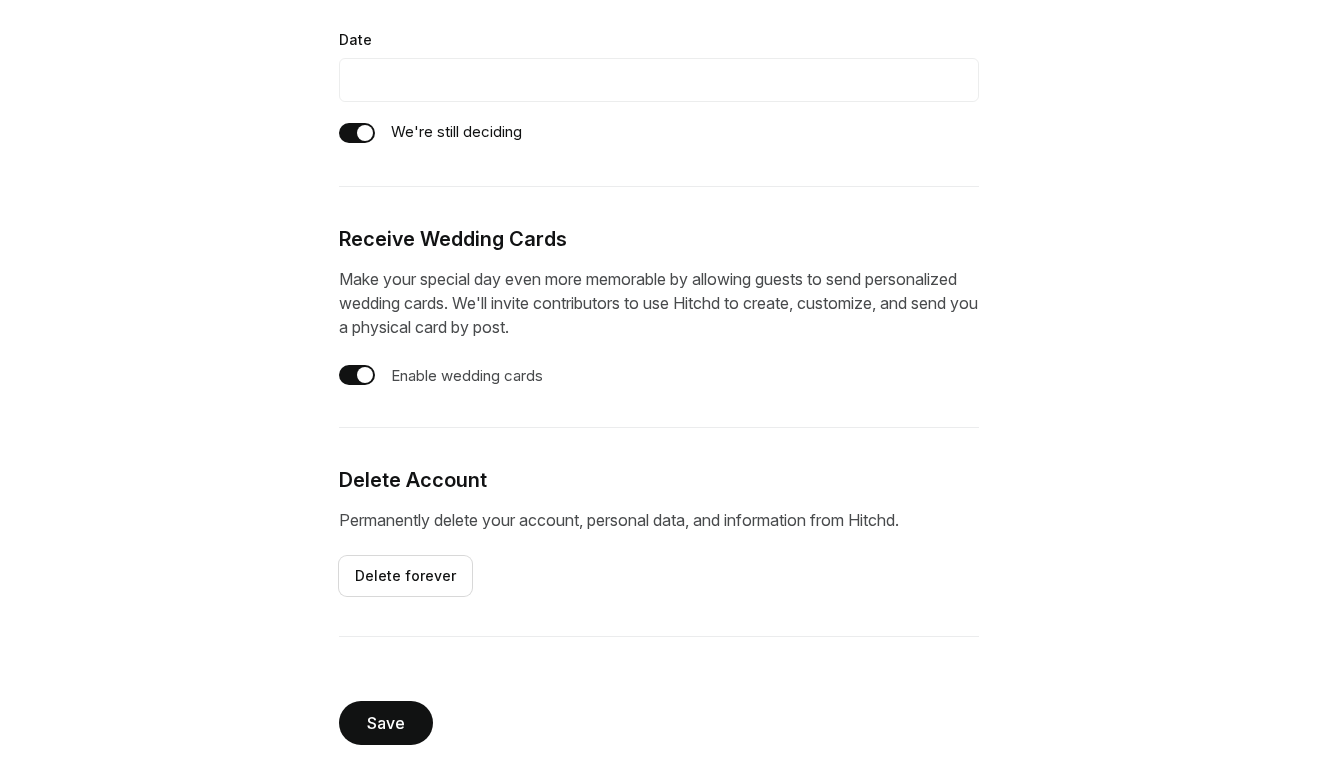 scroll, scrollTop: 1348, scrollLeft: 0, axis: vertical 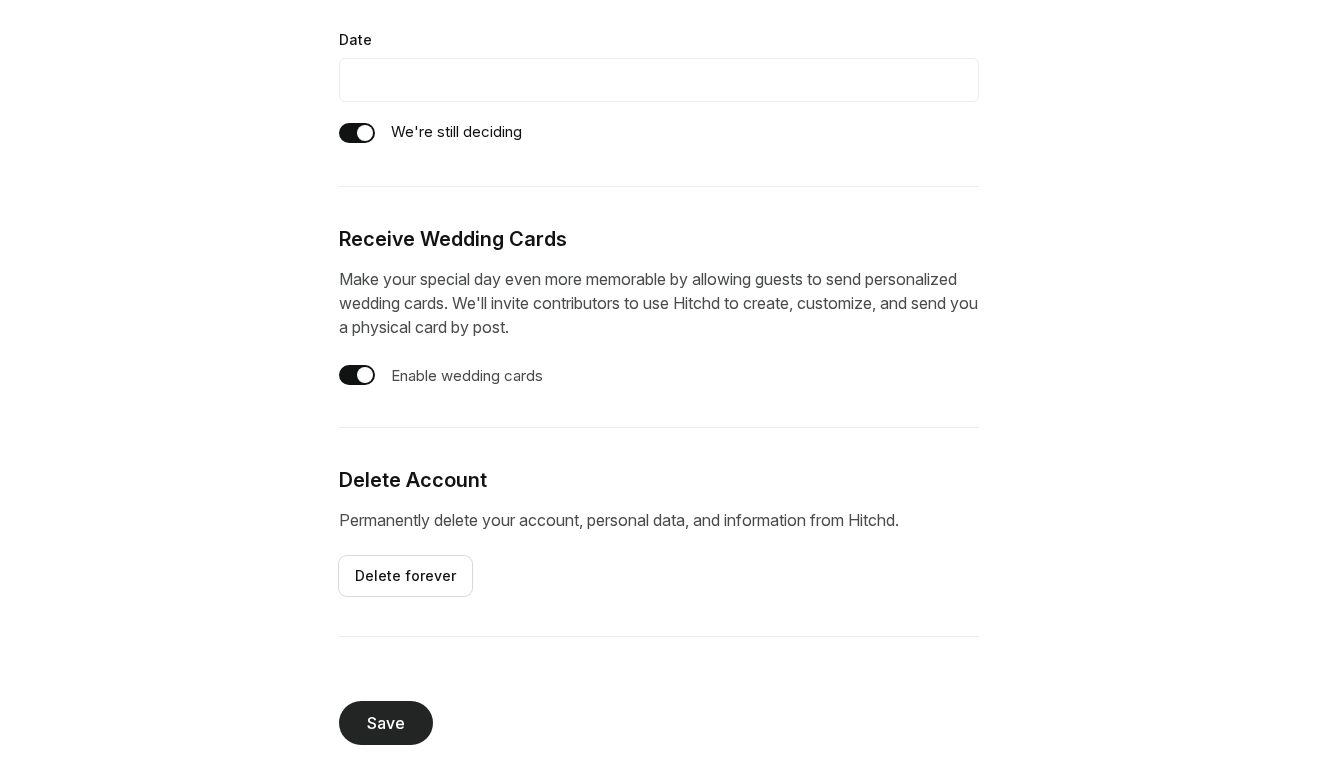 click on "Save" at bounding box center [386, 723] 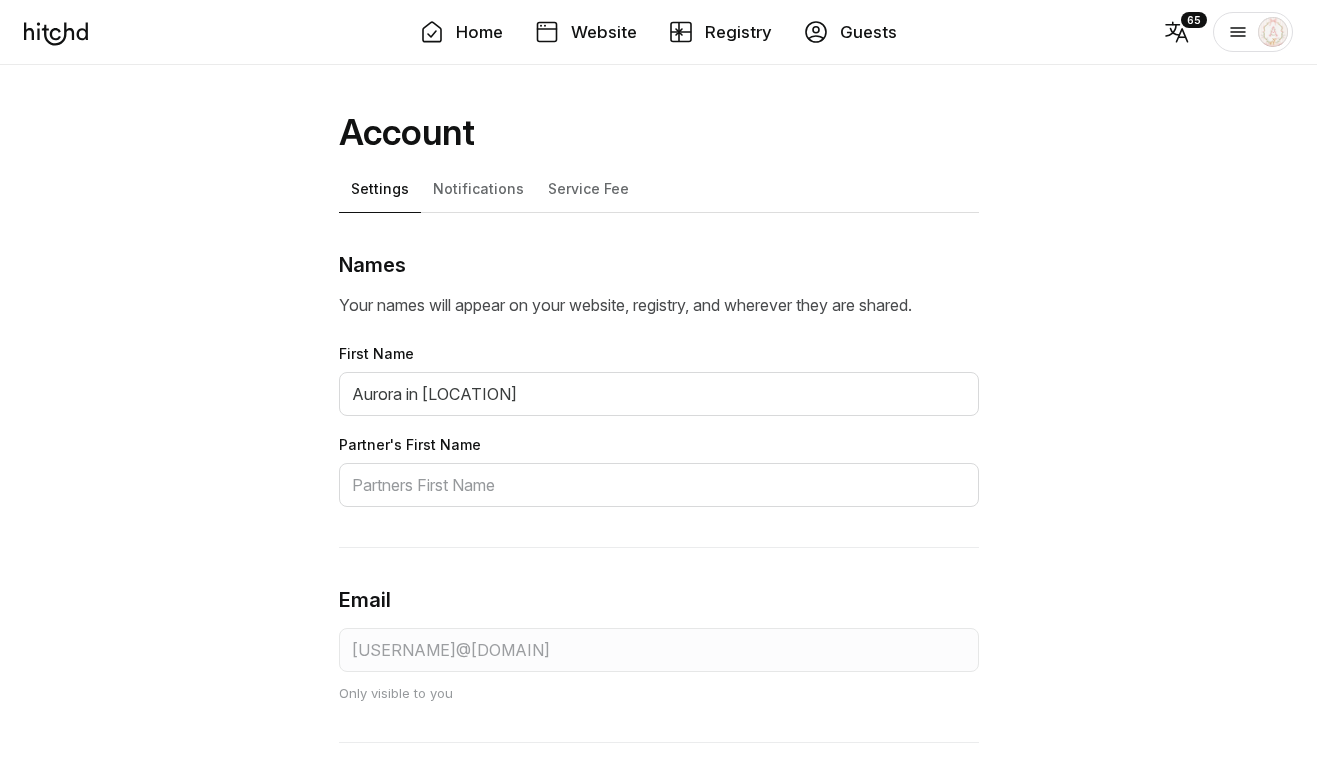 scroll, scrollTop: 0, scrollLeft: 0, axis: both 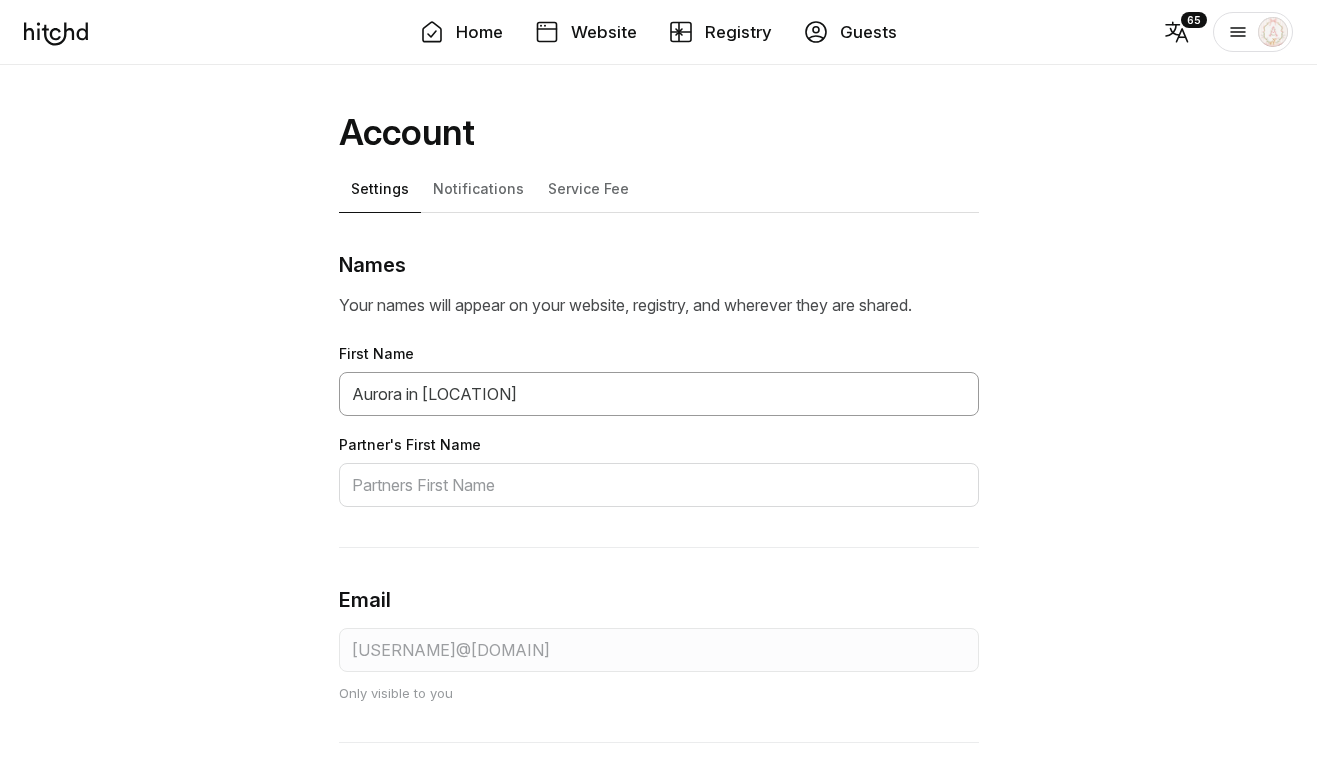 click on "Aurora in fairyland" at bounding box center (659, 394) 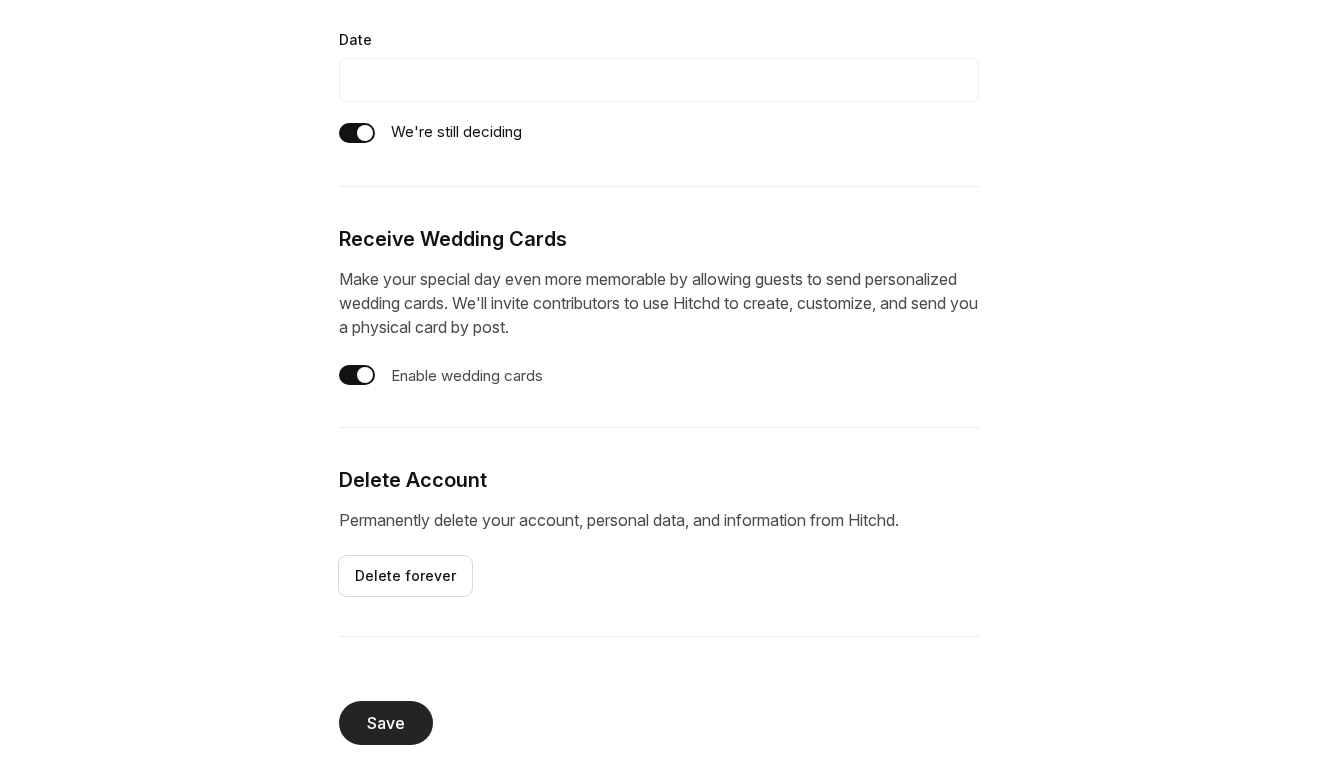 scroll, scrollTop: 1348, scrollLeft: 0, axis: vertical 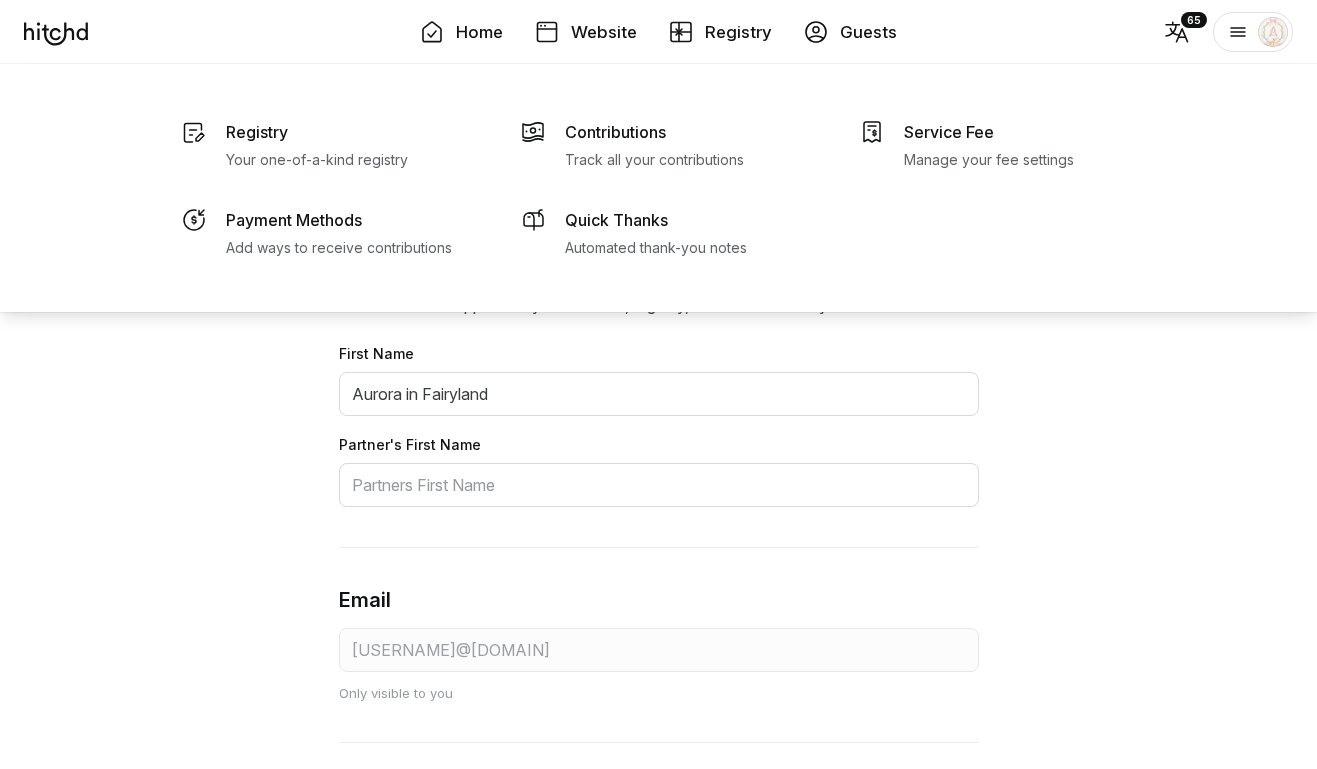 click on "Registry" at bounding box center [738, 32] 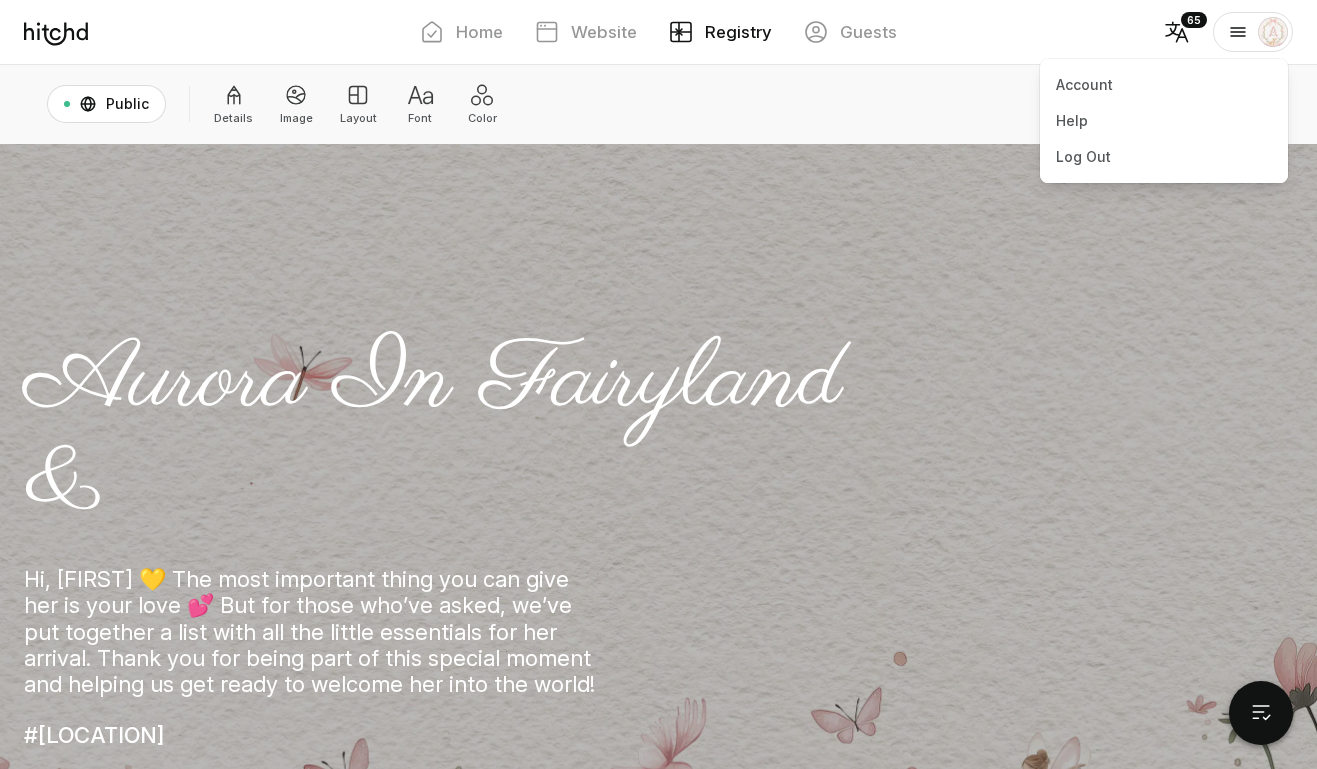 click at bounding box center [1238, 32] 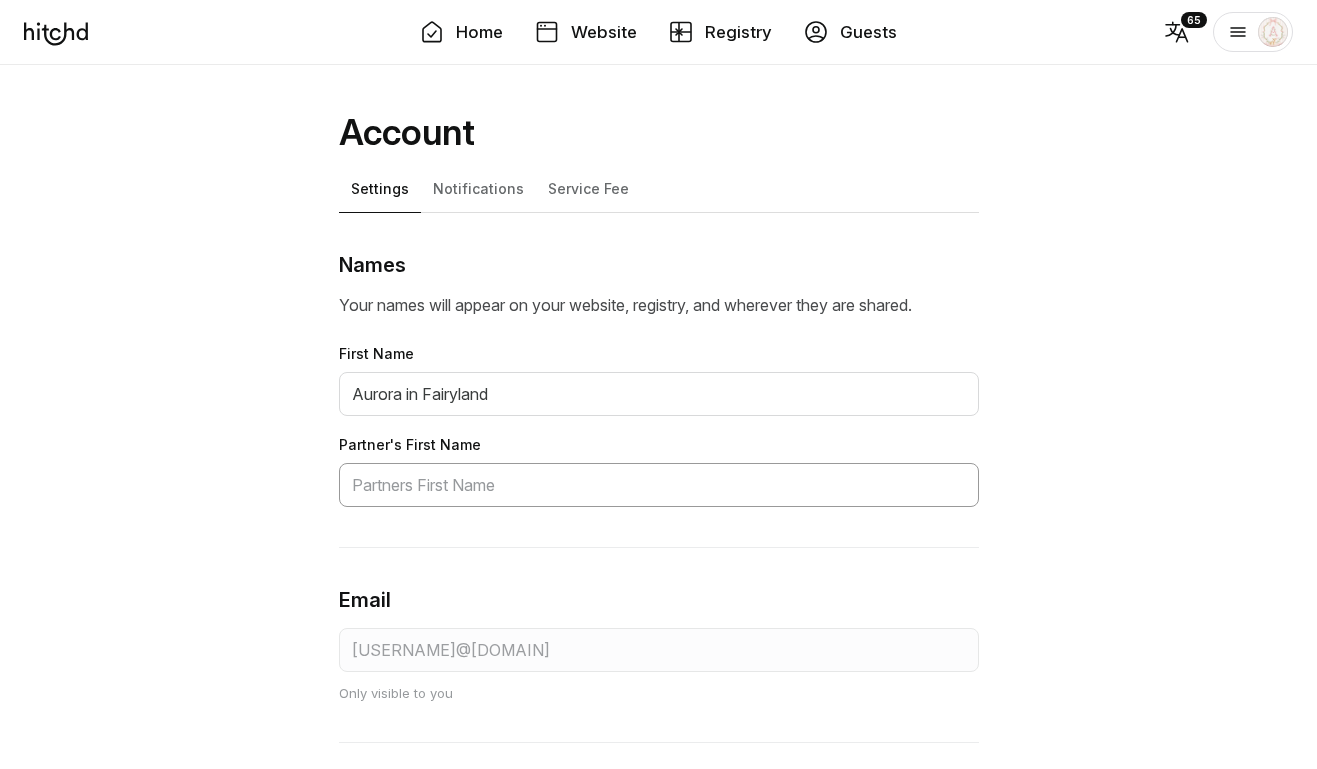 click at bounding box center (659, 485) 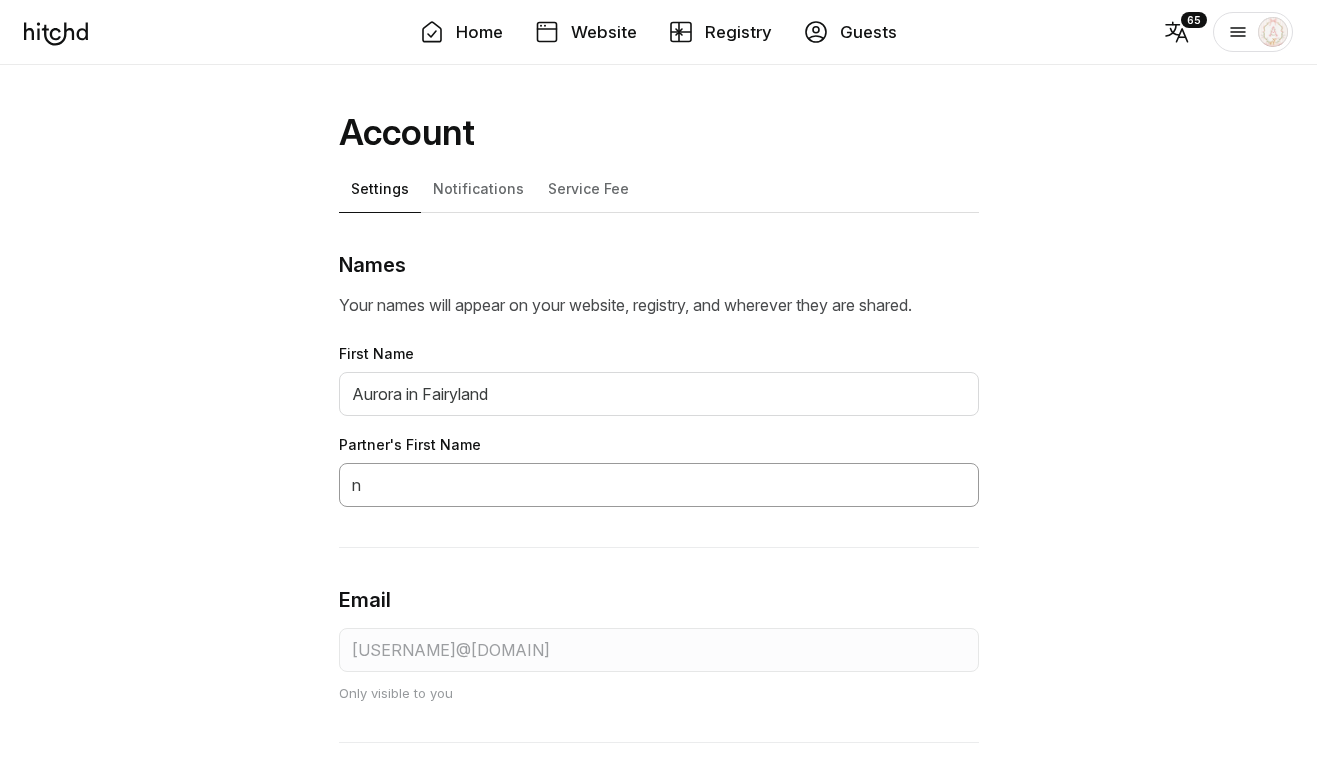 type on "n" 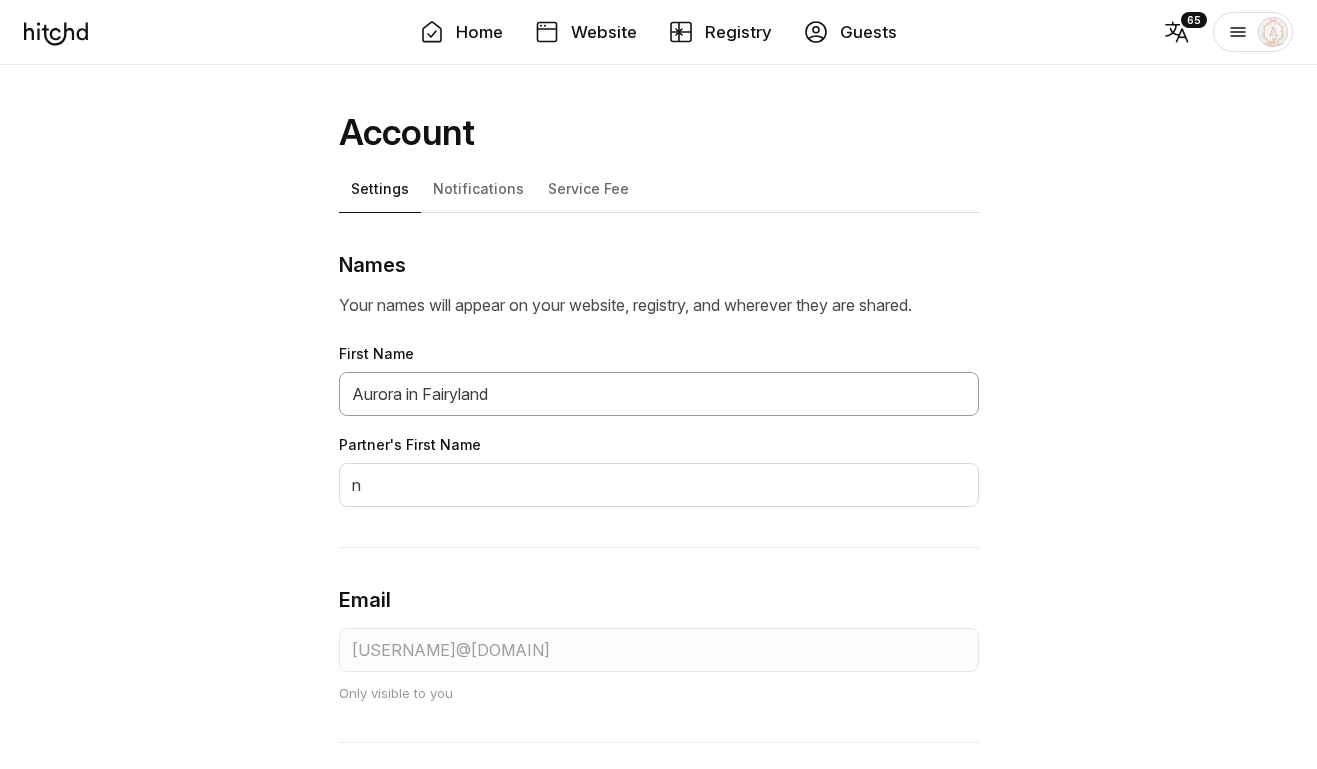 drag, startPoint x: 406, startPoint y: 392, endPoint x: 421, endPoint y: 392, distance: 15 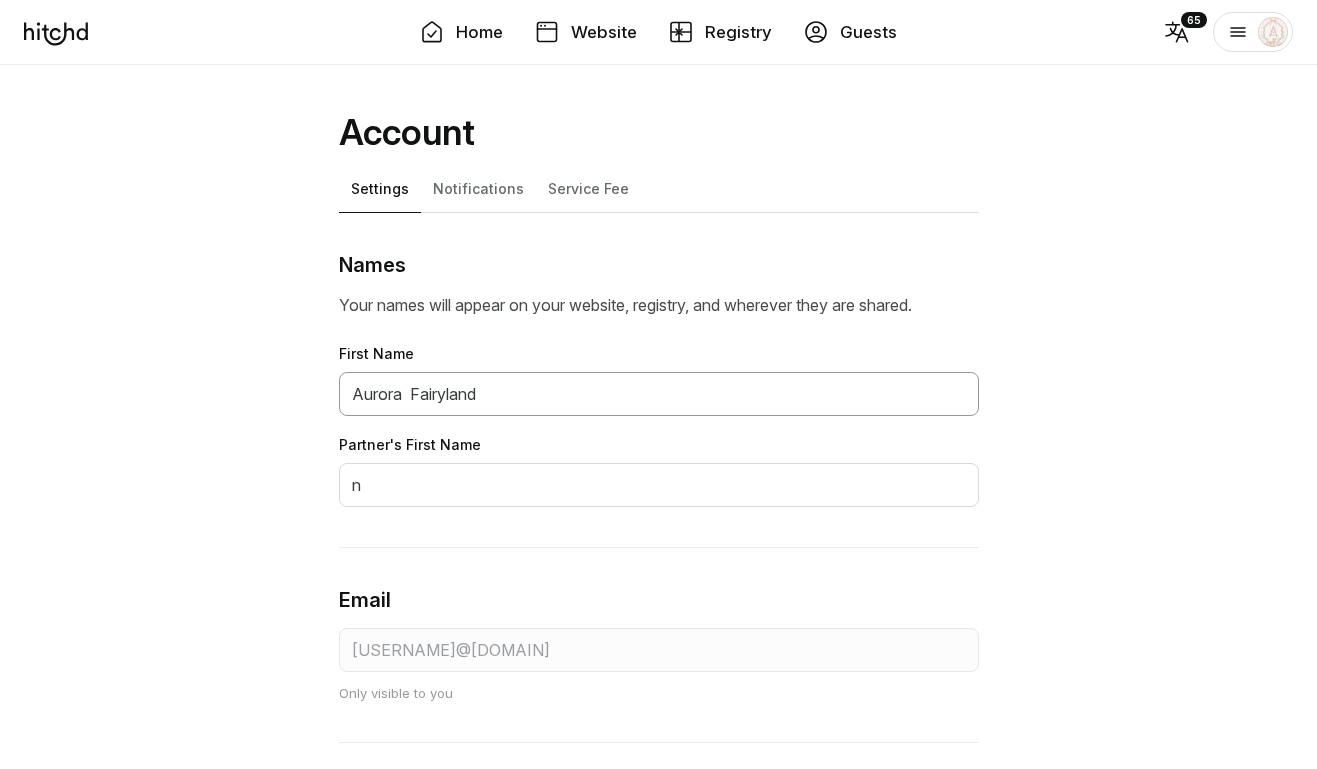 drag, startPoint x: 480, startPoint y: 395, endPoint x: 413, endPoint y: 396, distance: 67.00746 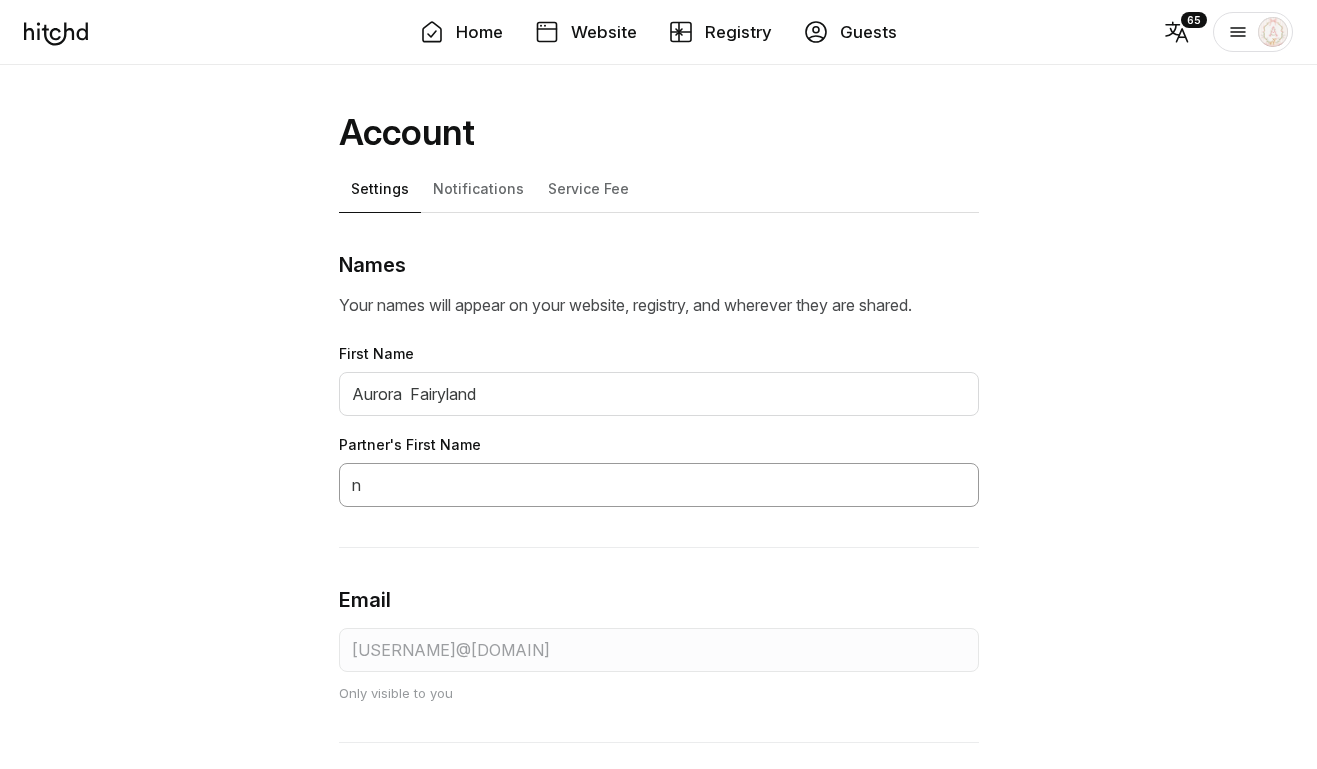click on "n" at bounding box center [659, 485] 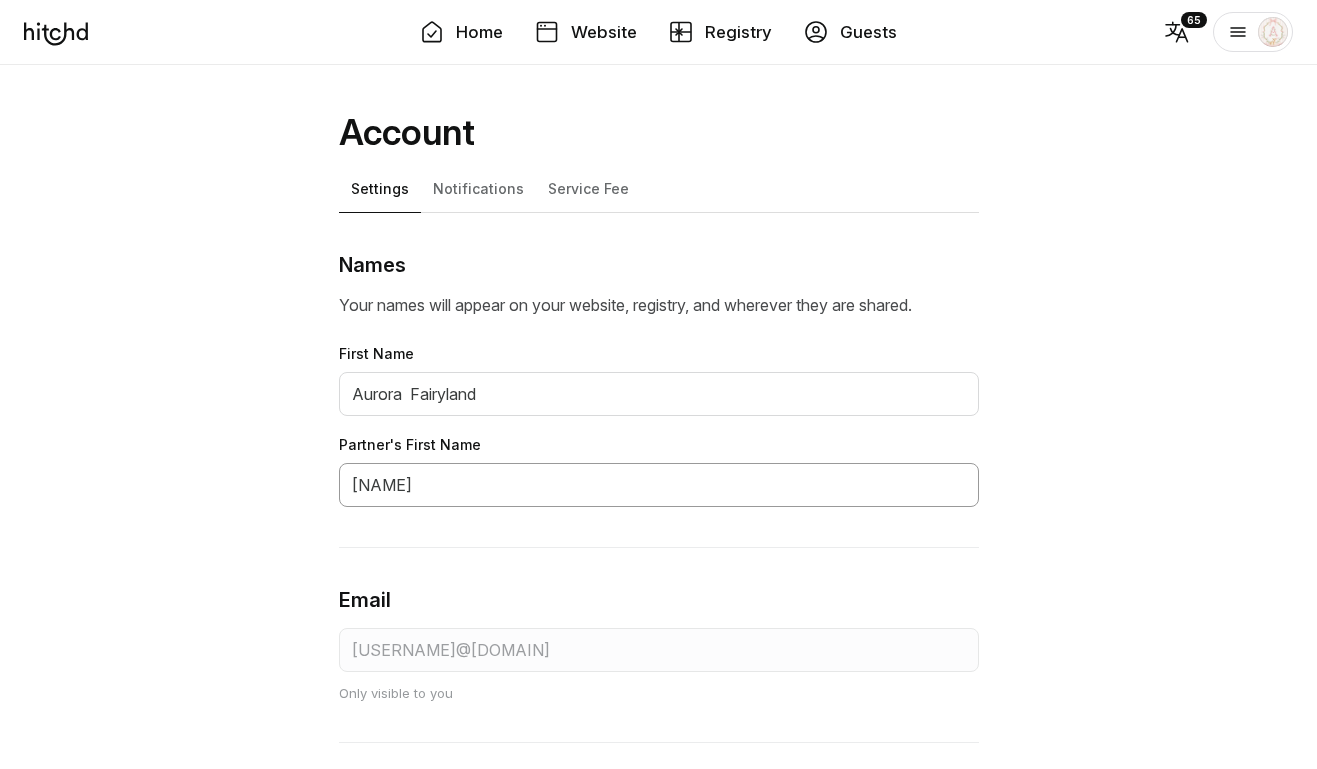 type on "n Fairyland" 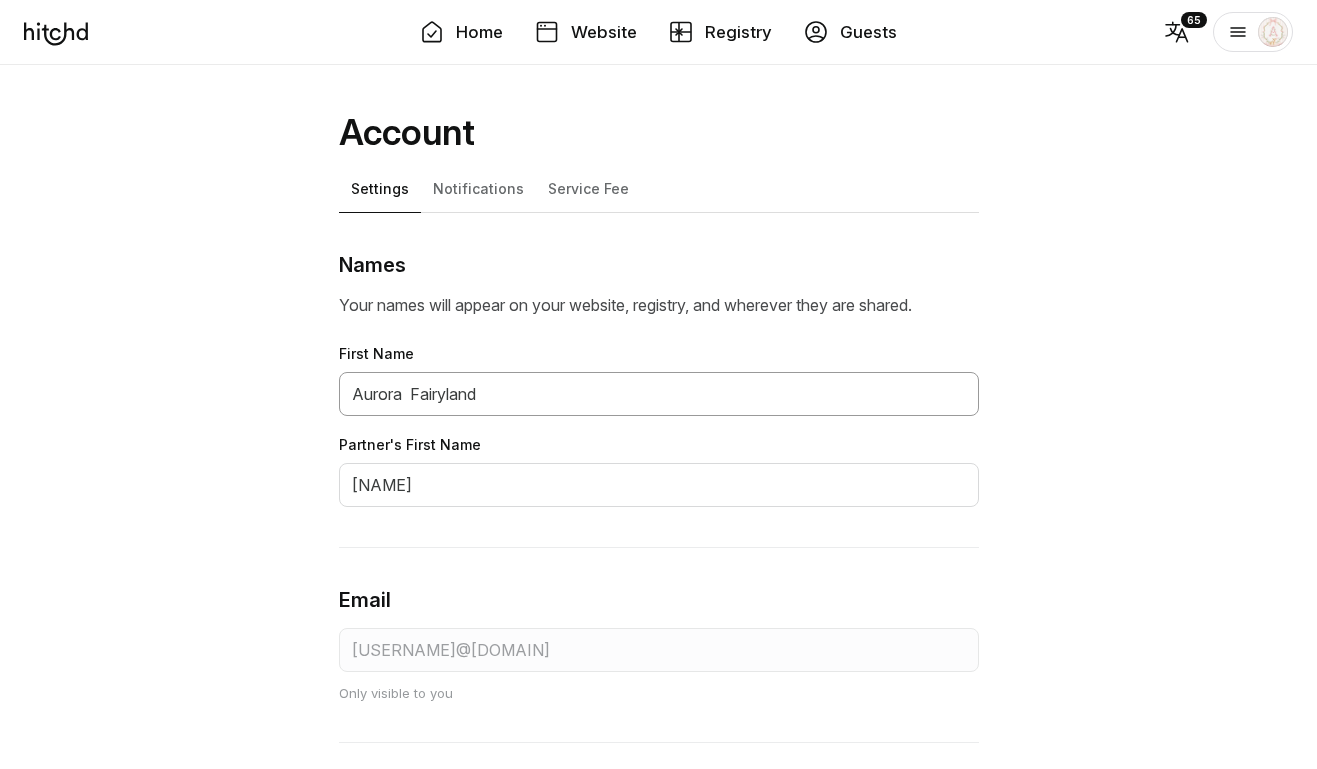 drag, startPoint x: 409, startPoint y: 391, endPoint x: 548, endPoint y: 391, distance: 139 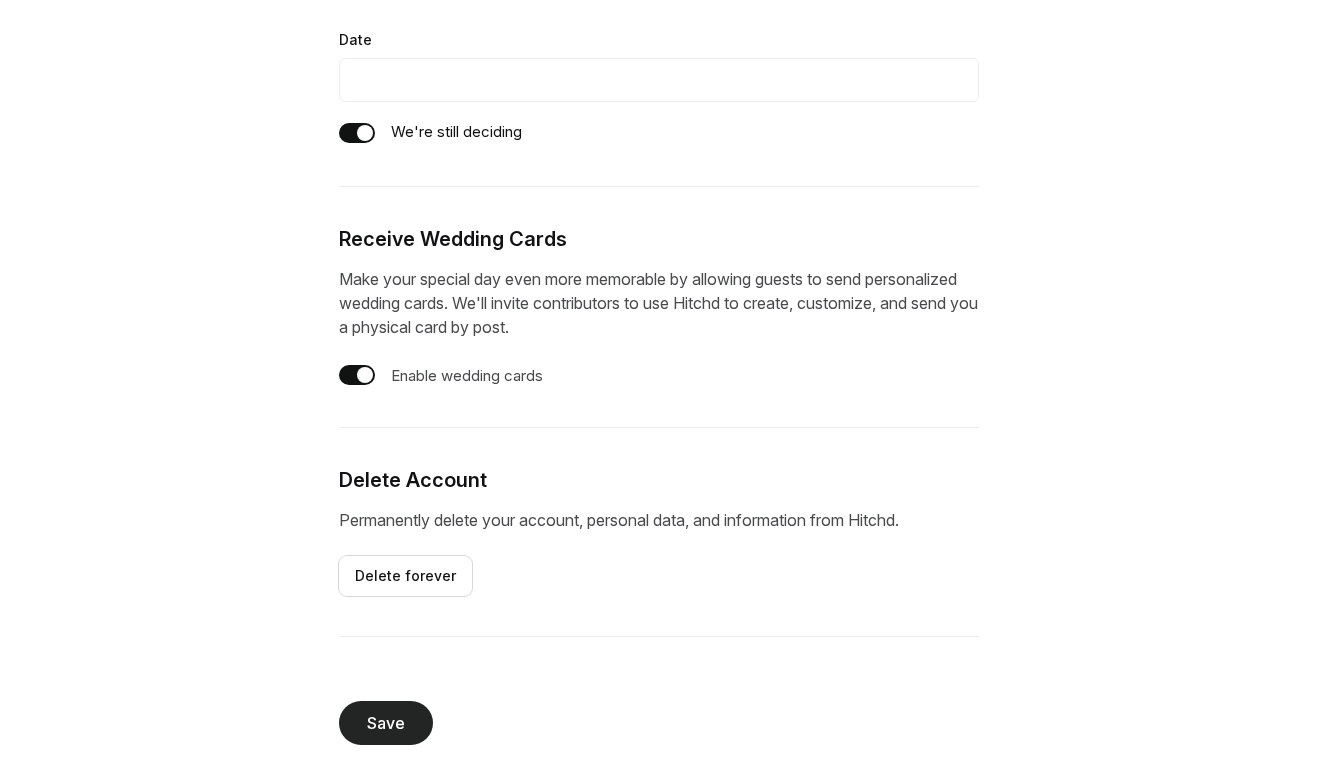 scroll, scrollTop: 1348, scrollLeft: 0, axis: vertical 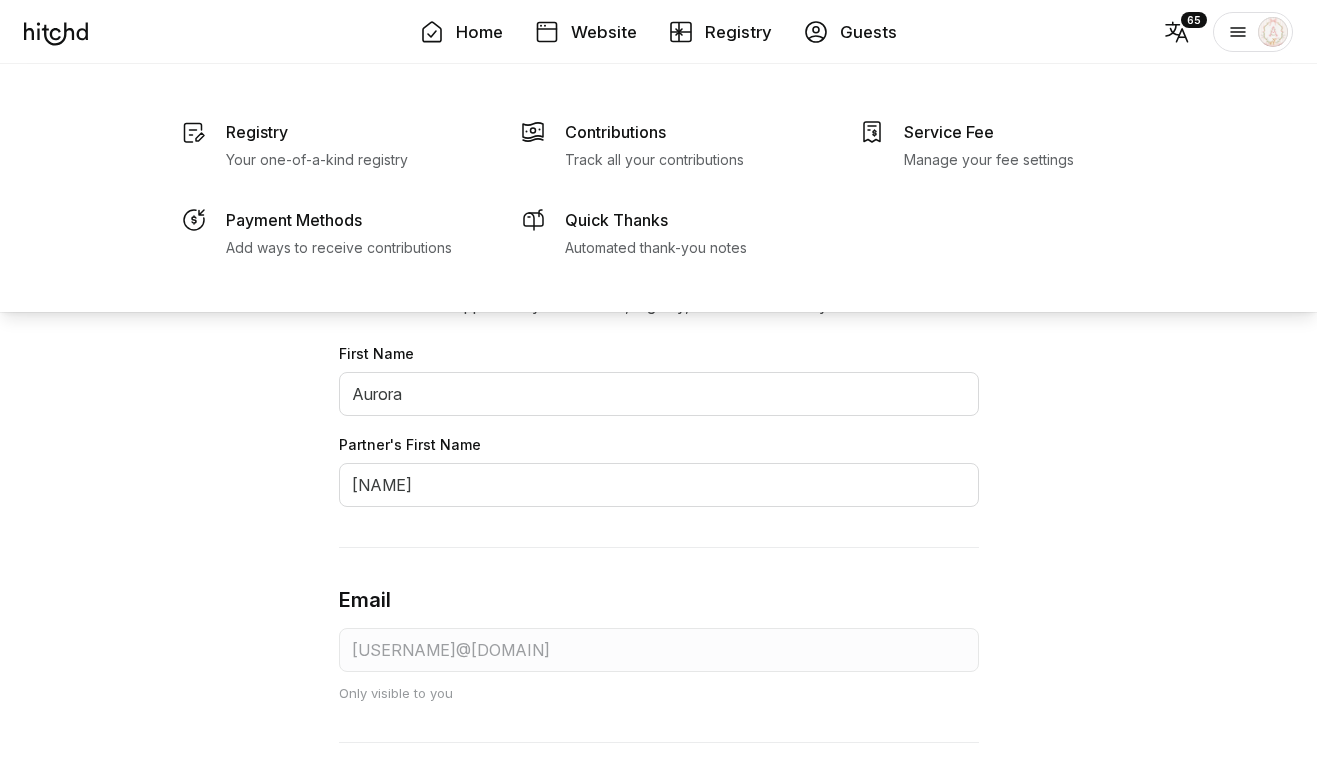 click on "Registry" at bounding box center [738, 32] 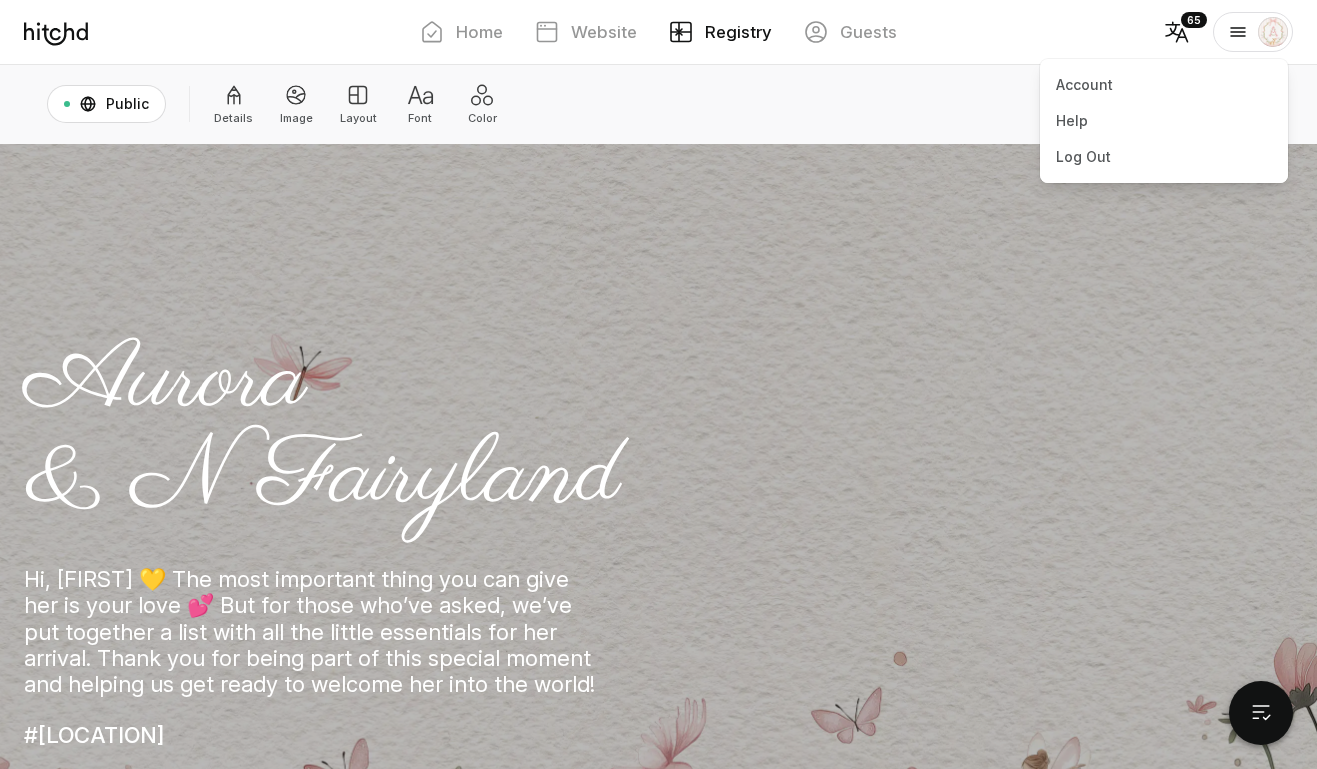 click at bounding box center (1238, 32) 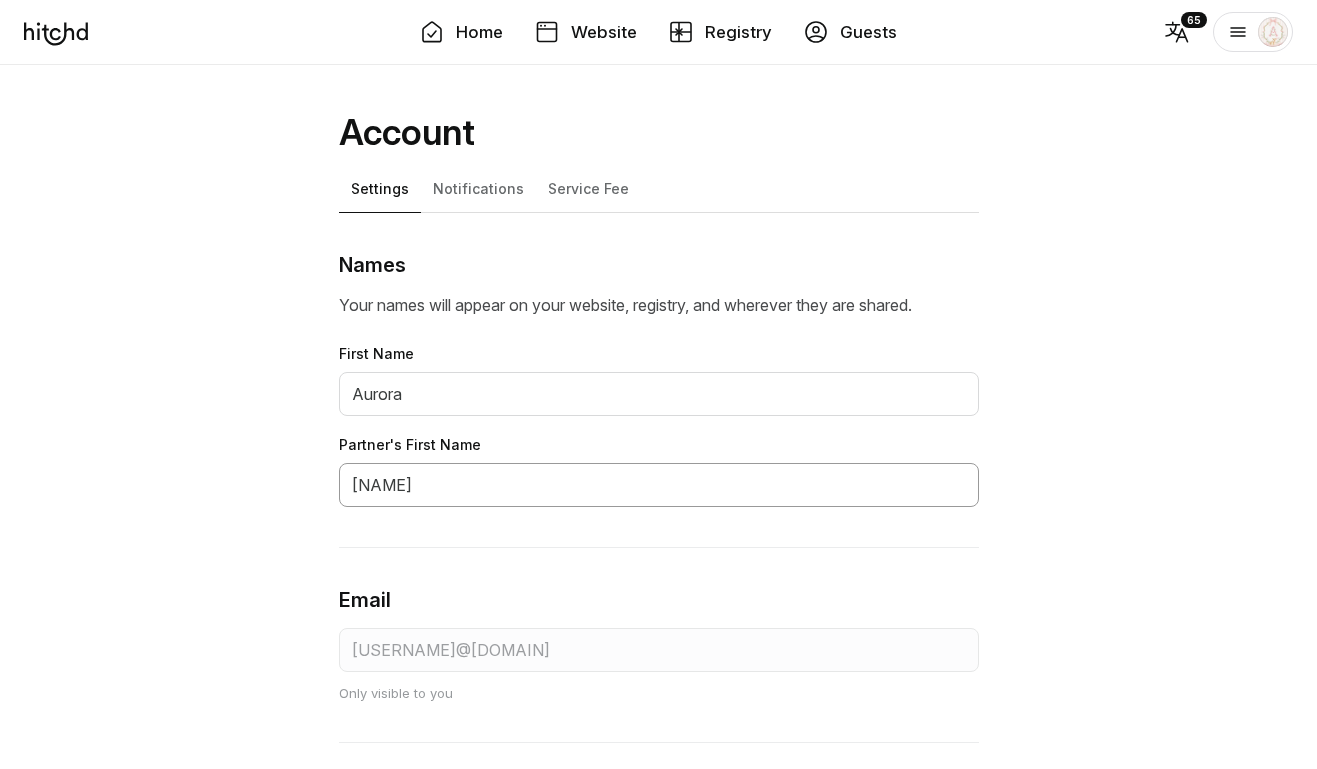 drag, startPoint x: 446, startPoint y: 482, endPoint x: 299, endPoint y: 453, distance: 149.83324 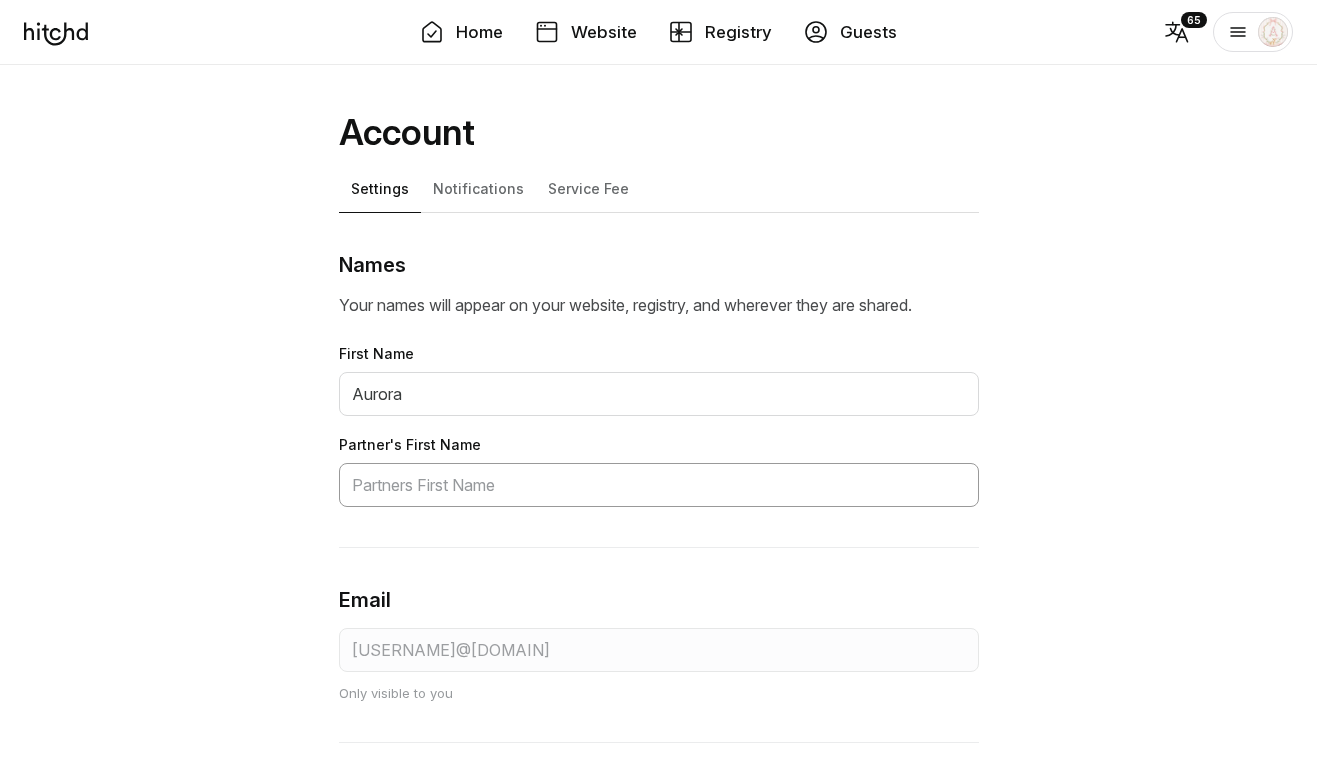 paste on "Aurora & Fairyland" 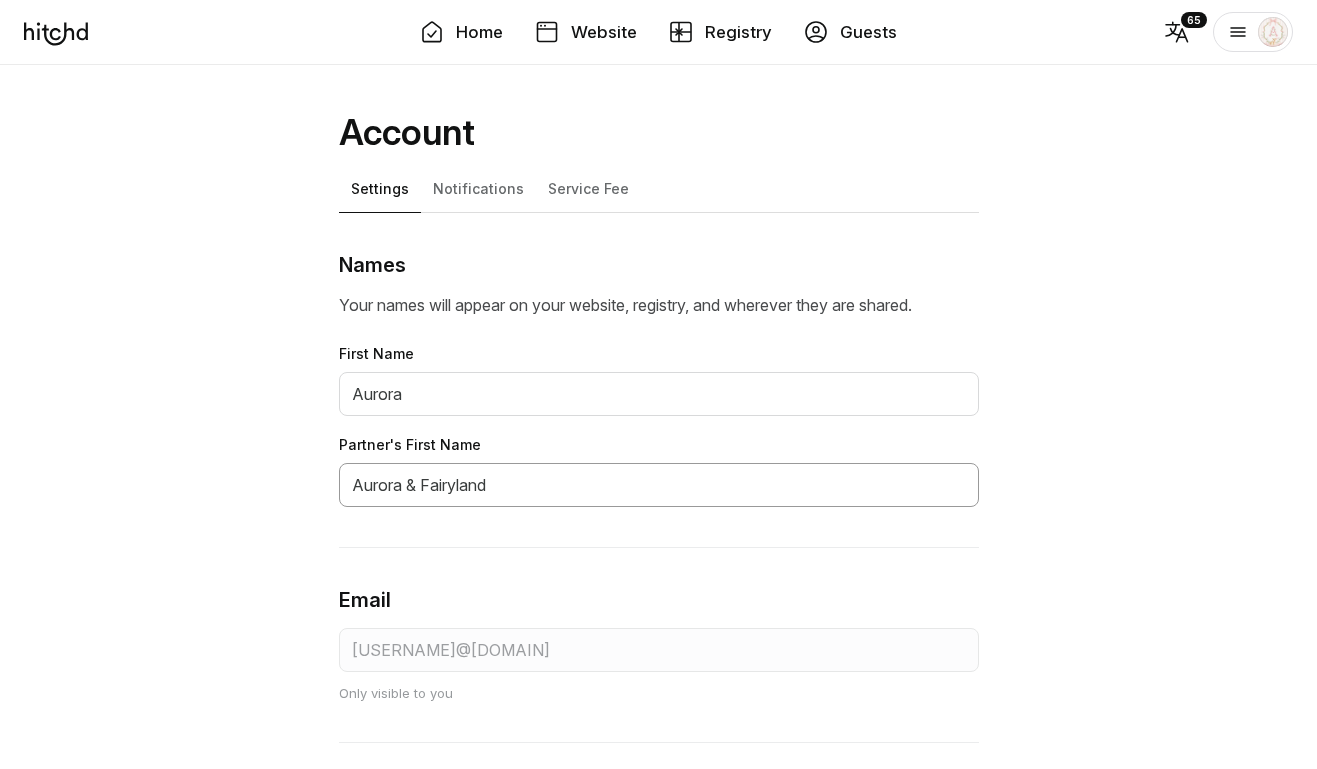 drag, startPoint x: 421, startPoint y: 489, endPoint x: 295, endPoint y: 483, distance: 126.14278 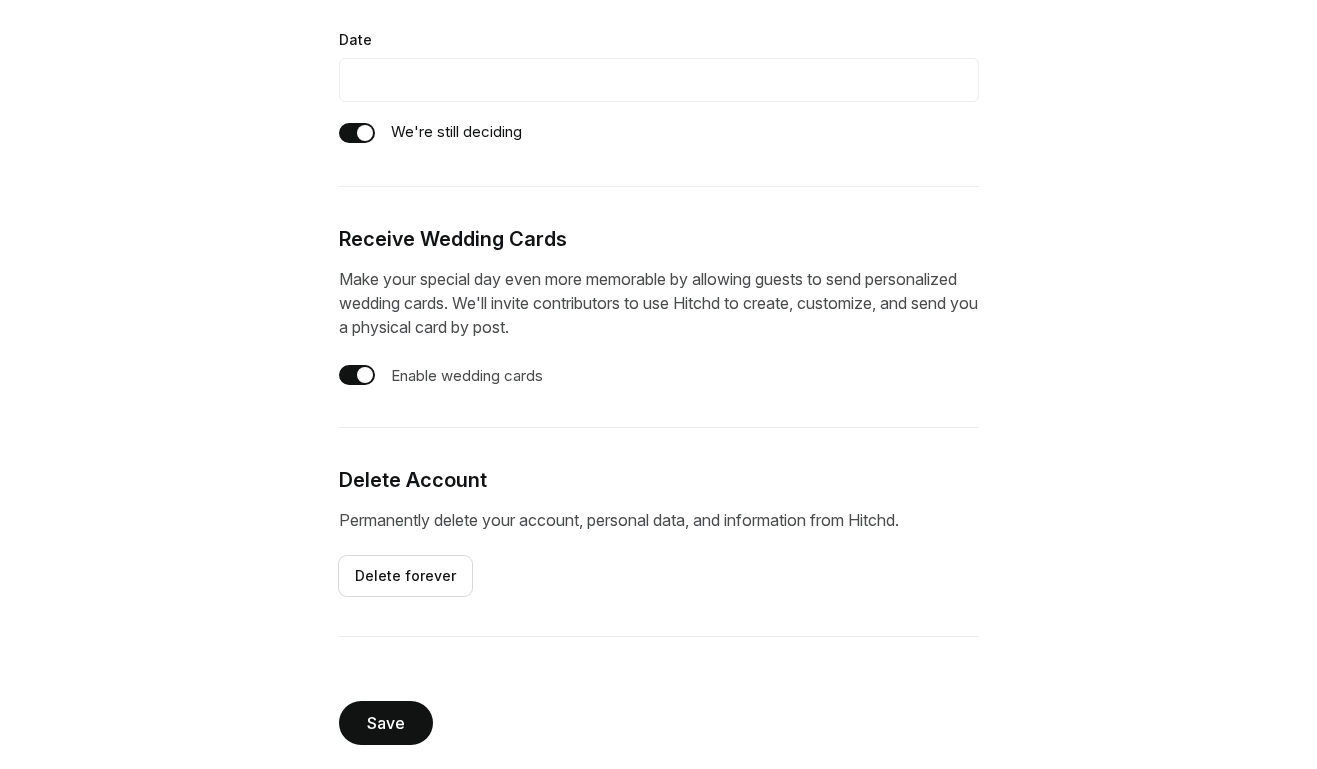 scroll, scrollTop: 1348, scrollLeft: 0, axis: vertical 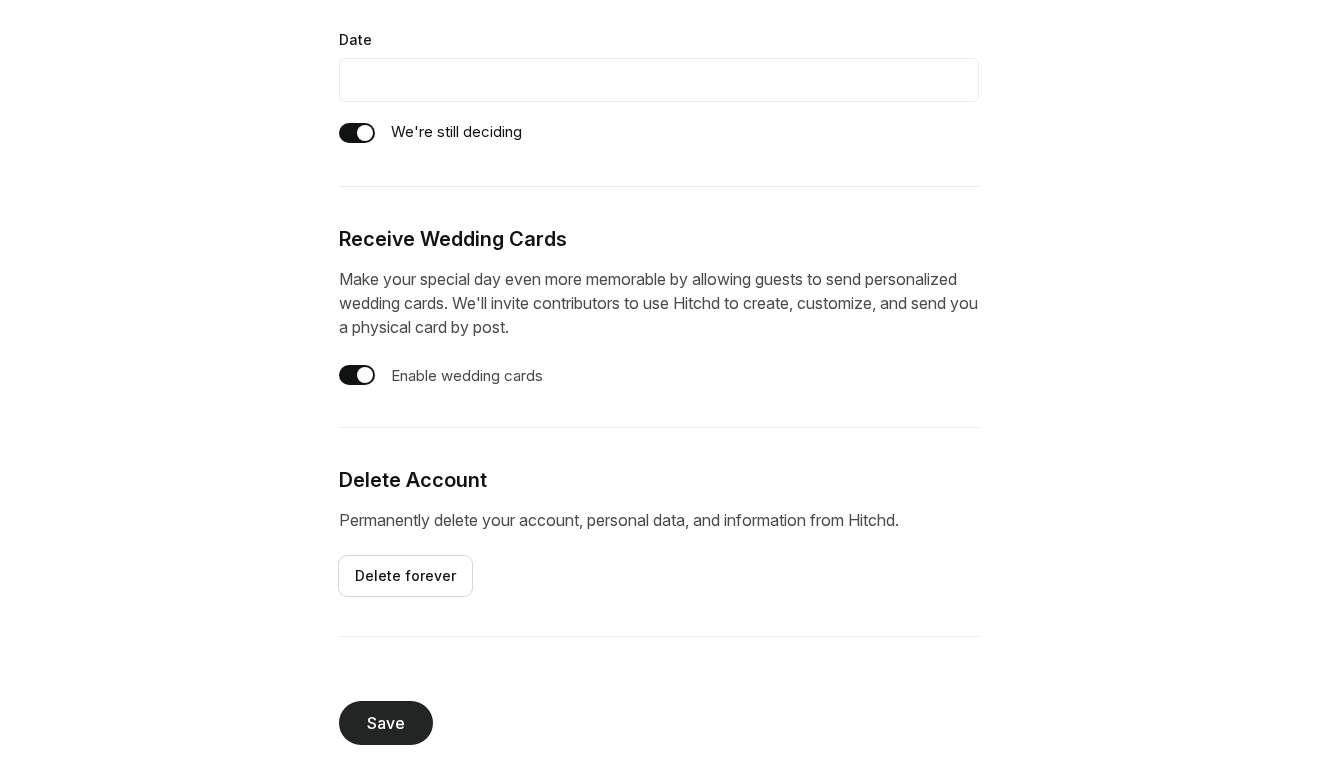 type on "Fairyland" 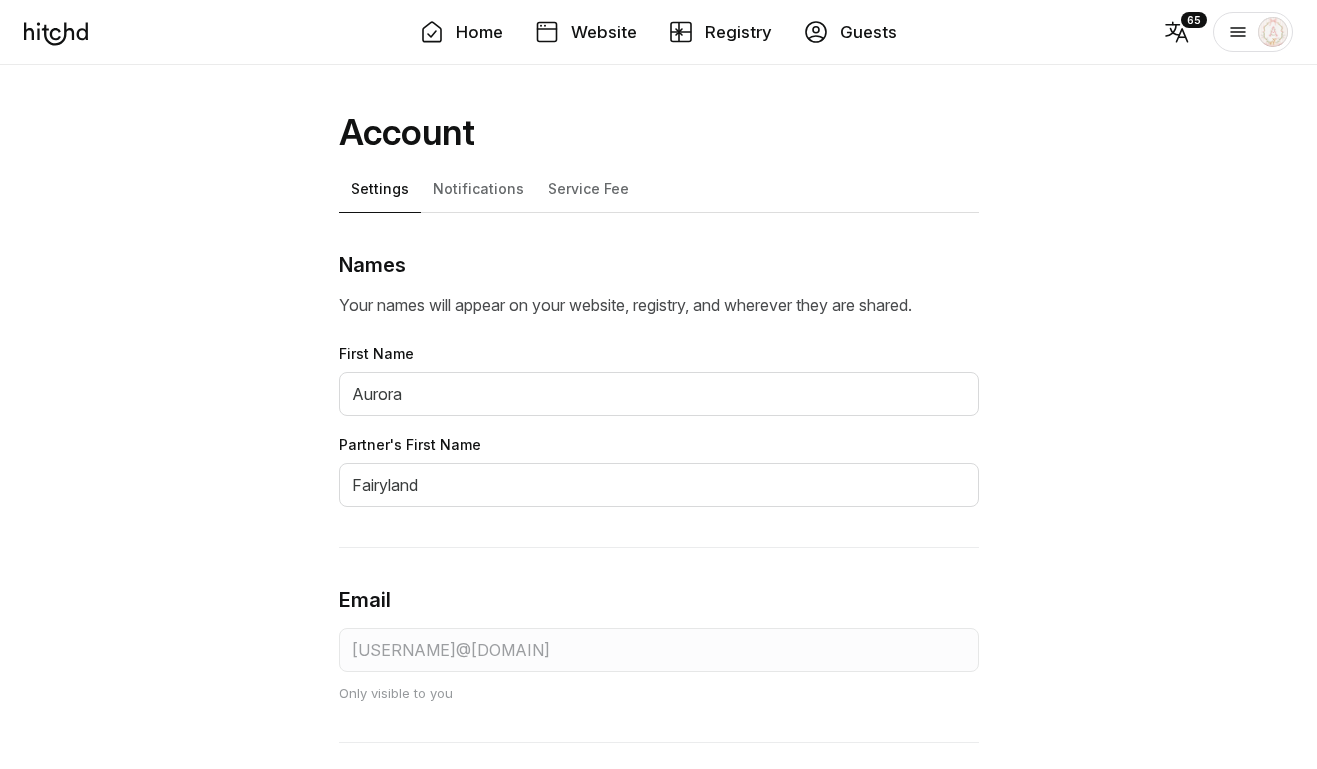 scroll, scrollTop: 0, scrollLeft: 0, axis: both 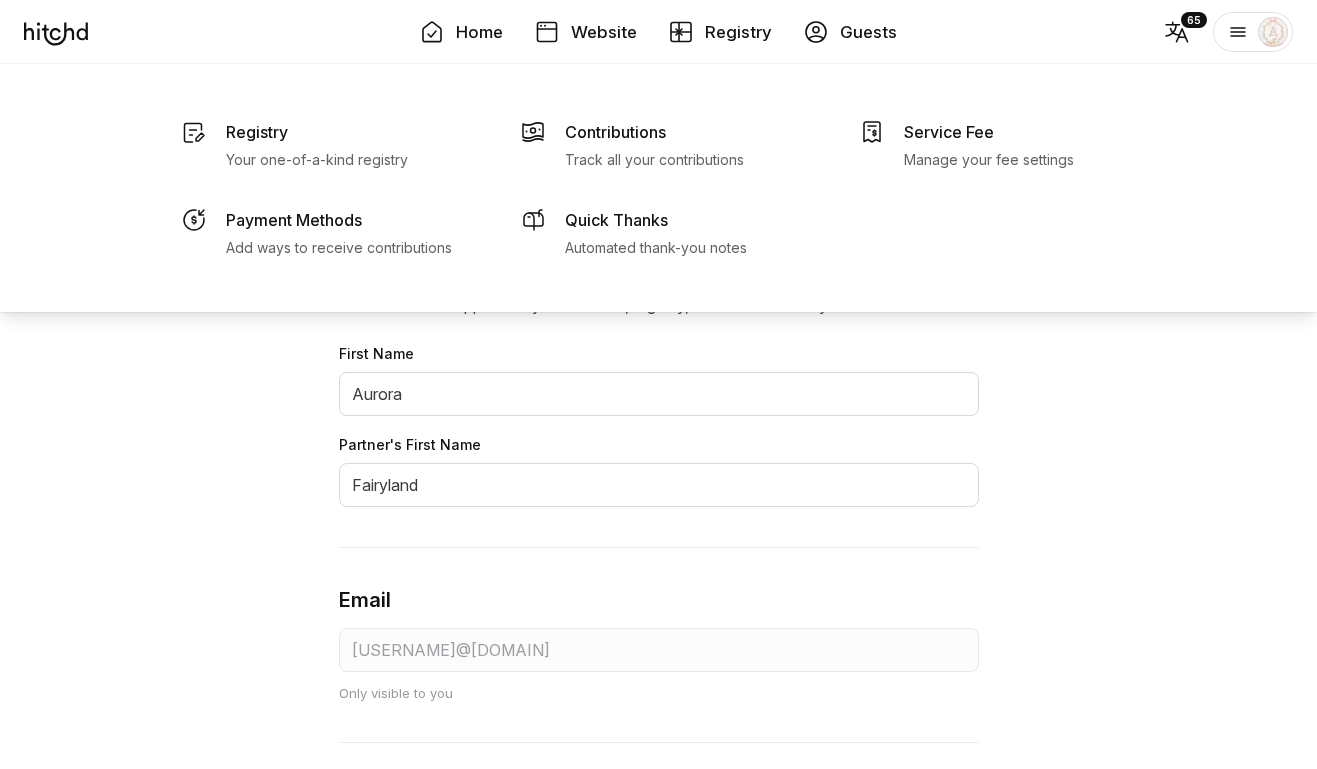 click on "Registry" at bounding box center (738, 32) 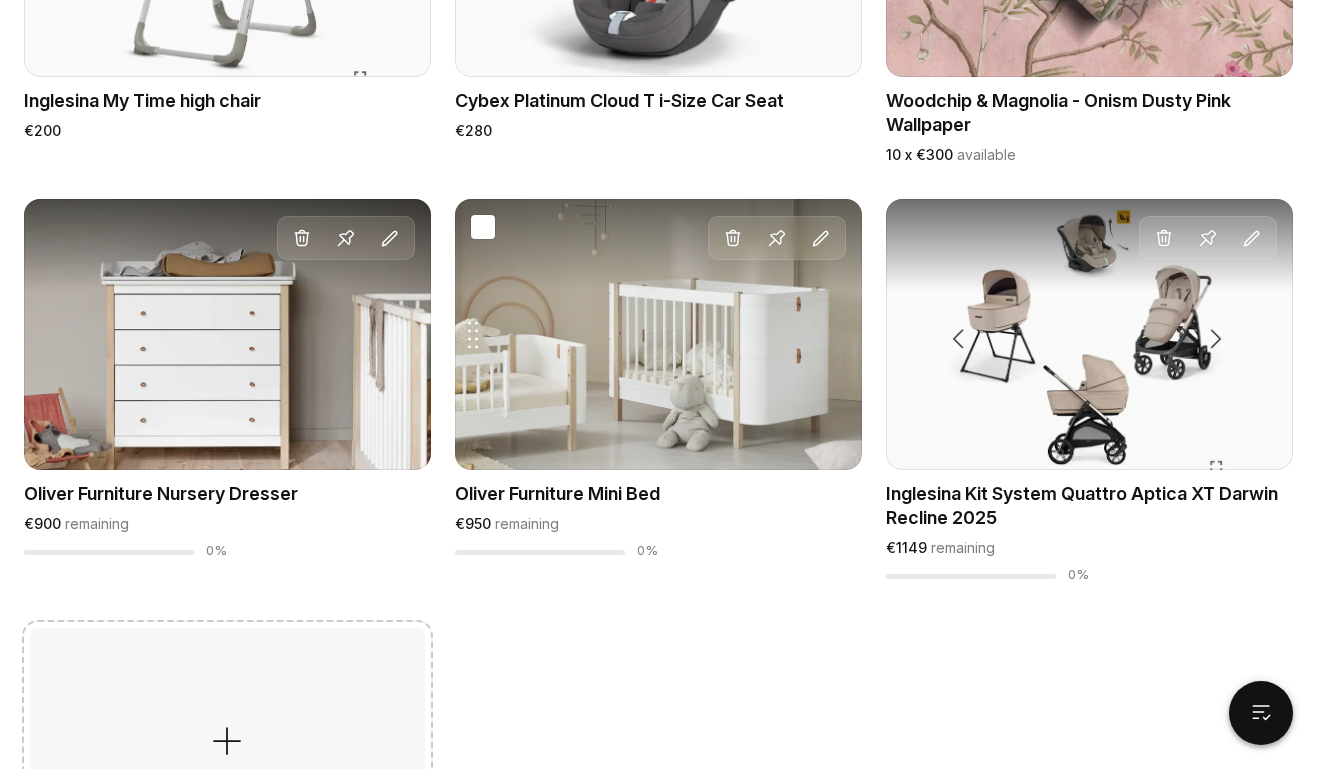 scroll, scrollTop: 6205, scrollLeft: 0, axis: vertical 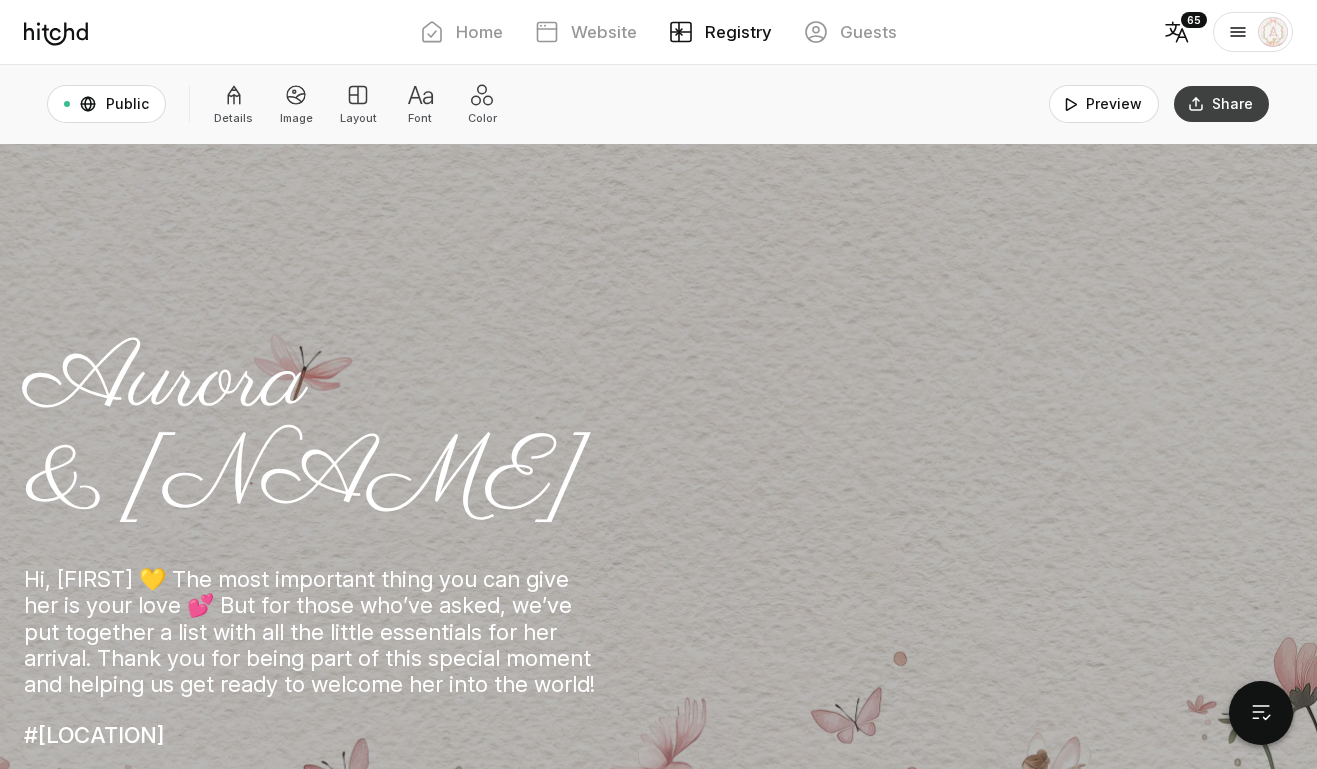 click on "Share" at bounding box center (1221, 104) 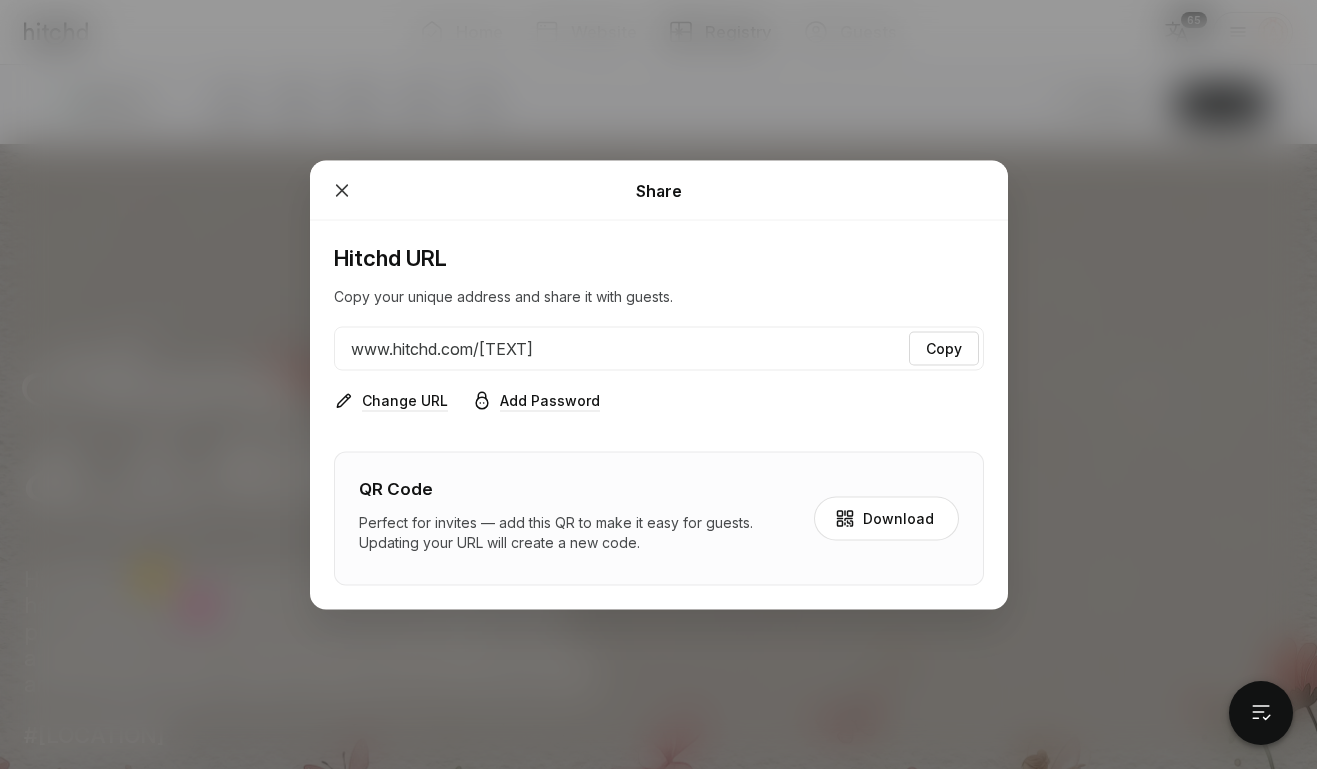 click on "www.hitchd.com/[URL_SLUG]" at bounding box center [442, 348] 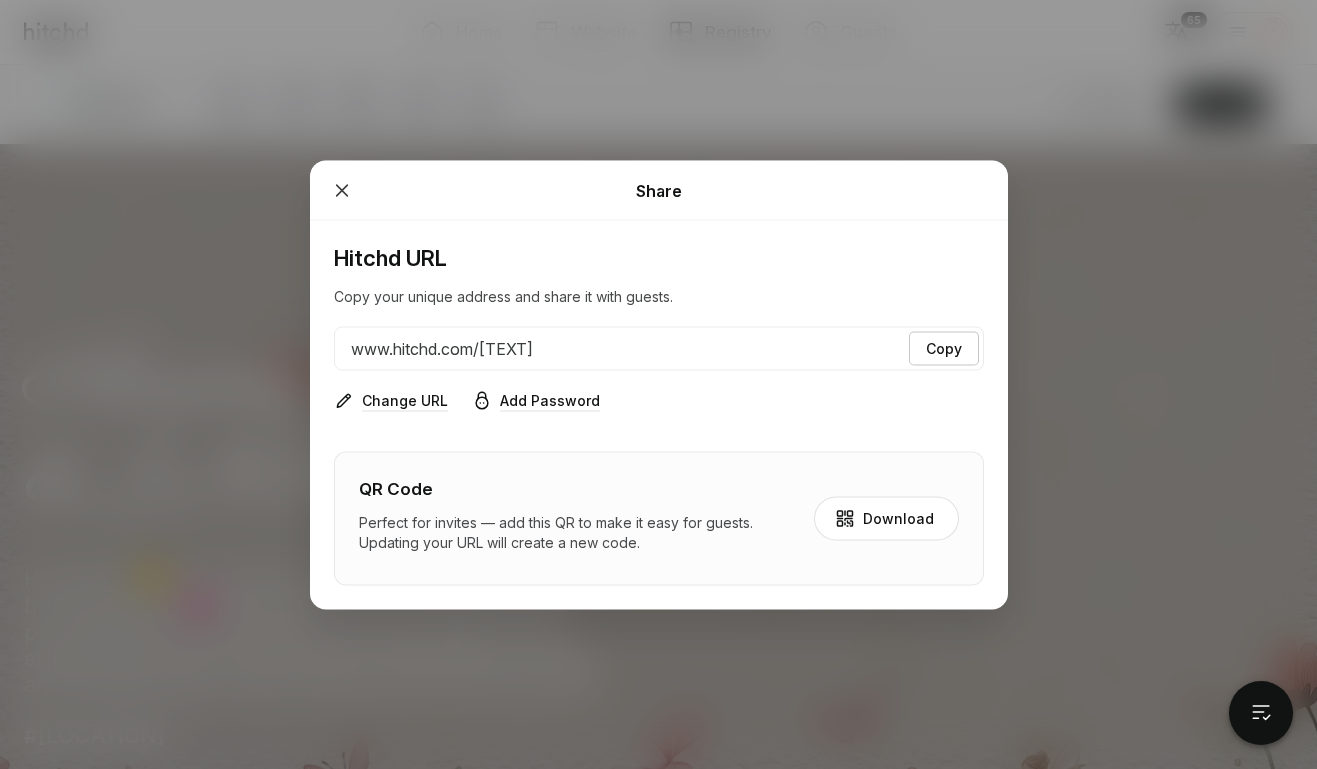 click on "Copy" at bounding box center [944, 348] 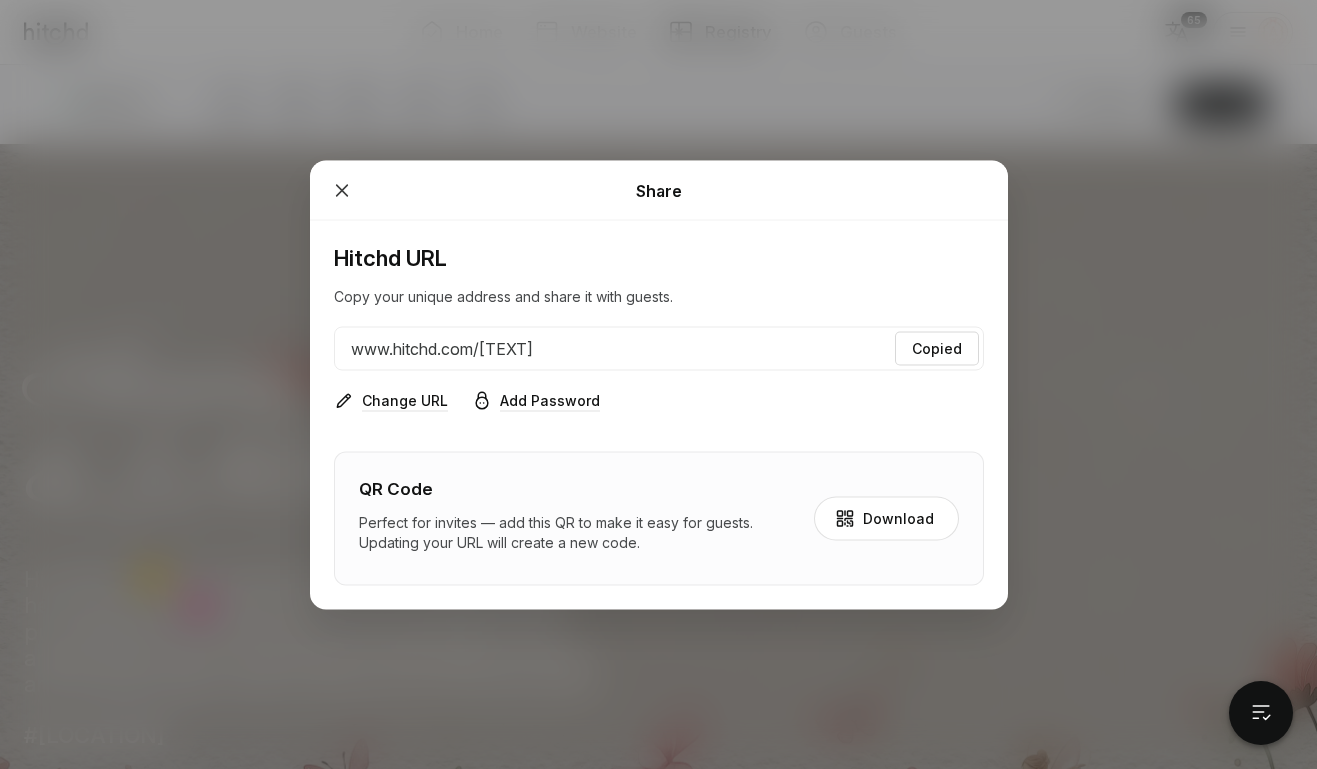 click at bounding box center [342, 190] 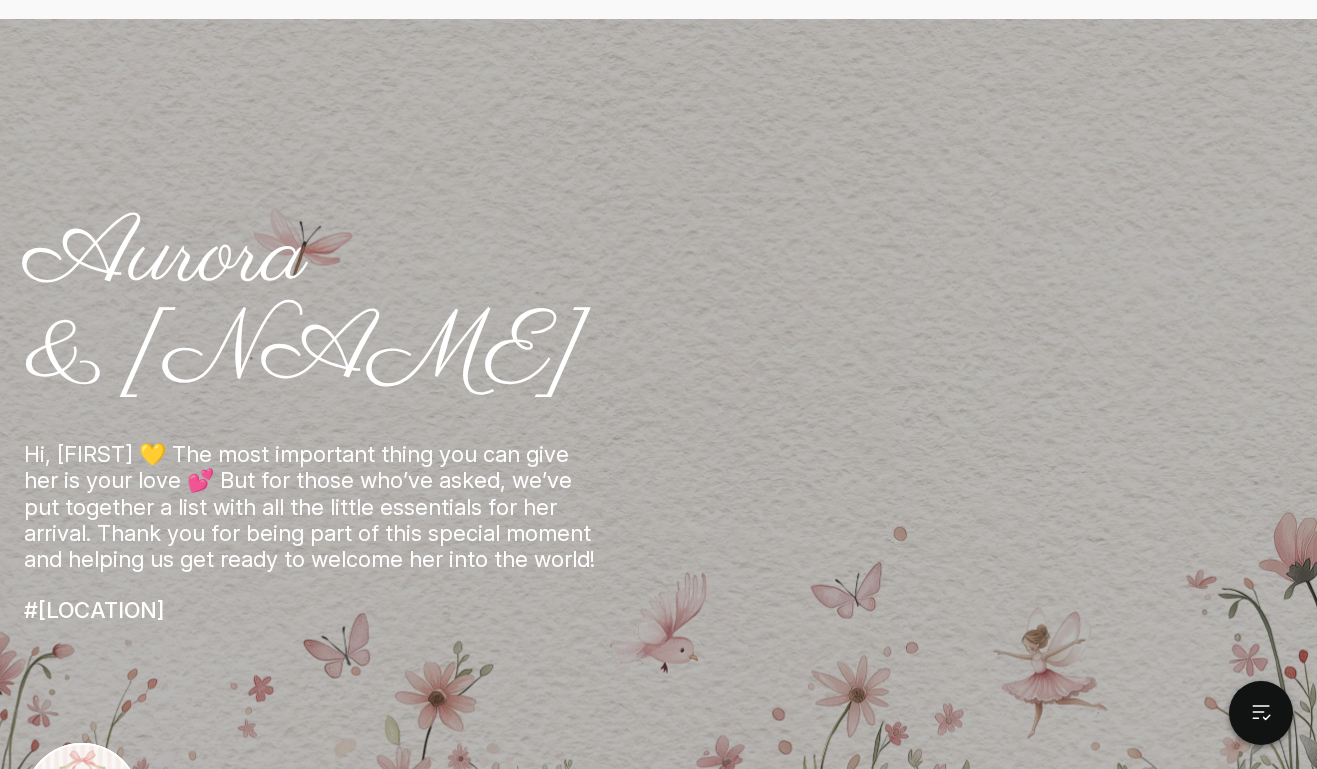 scroll, scrollTop: 125, scrollLeft: 0, axis: vertical 